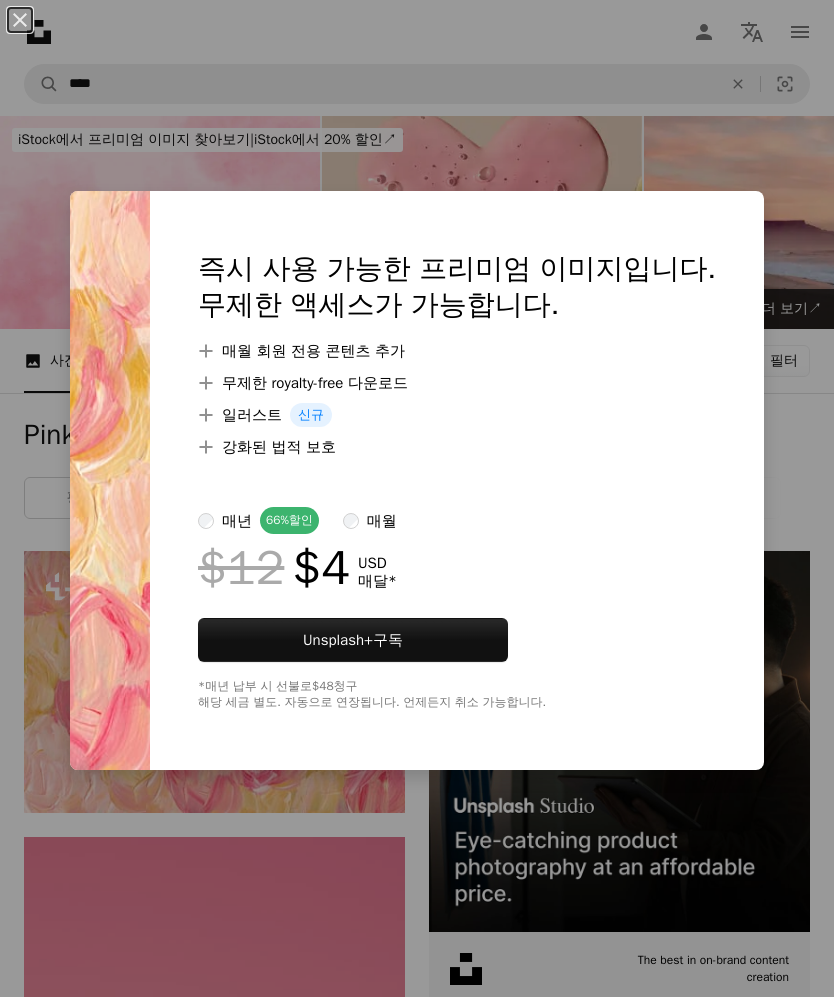 scroll, scrollTop: 343, scrollLeft: 0, axis: vertical 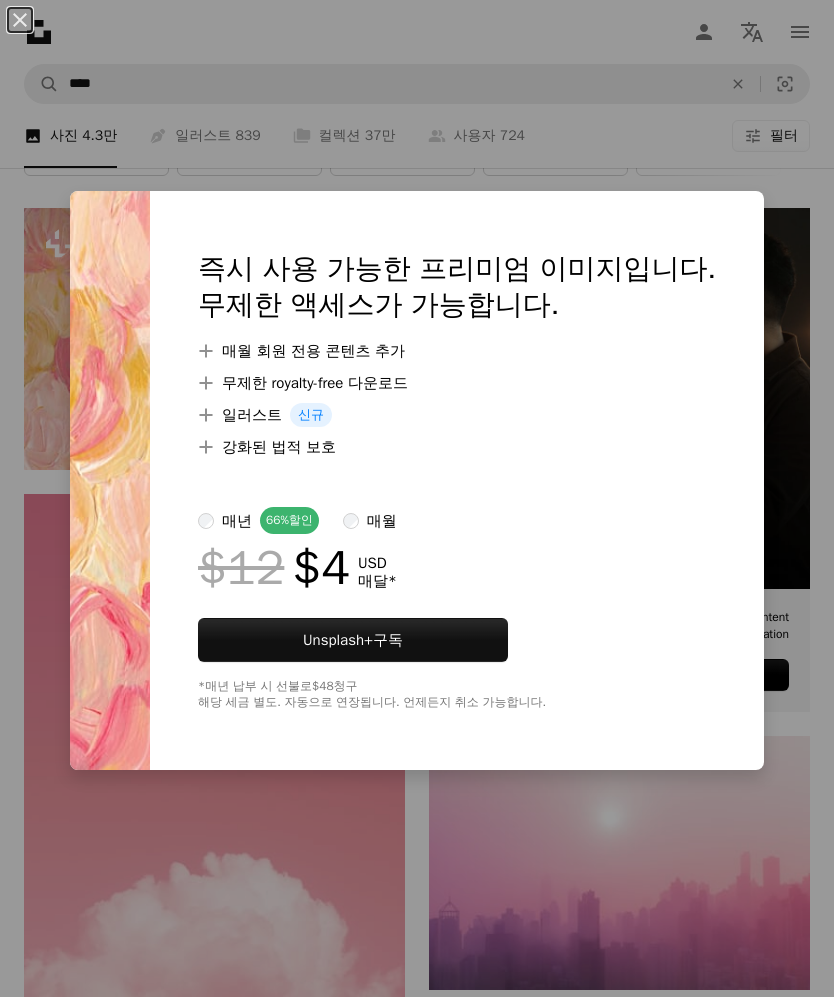 click on "An X shape 즉시 사용 가능한 프리미엄 이미지입니다. 무제한 액세스가 가능합니다. A plus sign 매월 회원 전용 콘텐츠 추가 A plus sign 무제한 royalty-free 다운로드 A plus sign 일러스트  신규 A plus sign 강화된 법적 보호 매년 66%  할인 매월 $12   $4 USD 매달 * Unsplash+  구독 *매년 납부 시 선불로  $48  청구 해당 세금 별도. 자동으로 연장됩니다. 언제든지 취소 가능합니다." at bounding box center [417, 498] 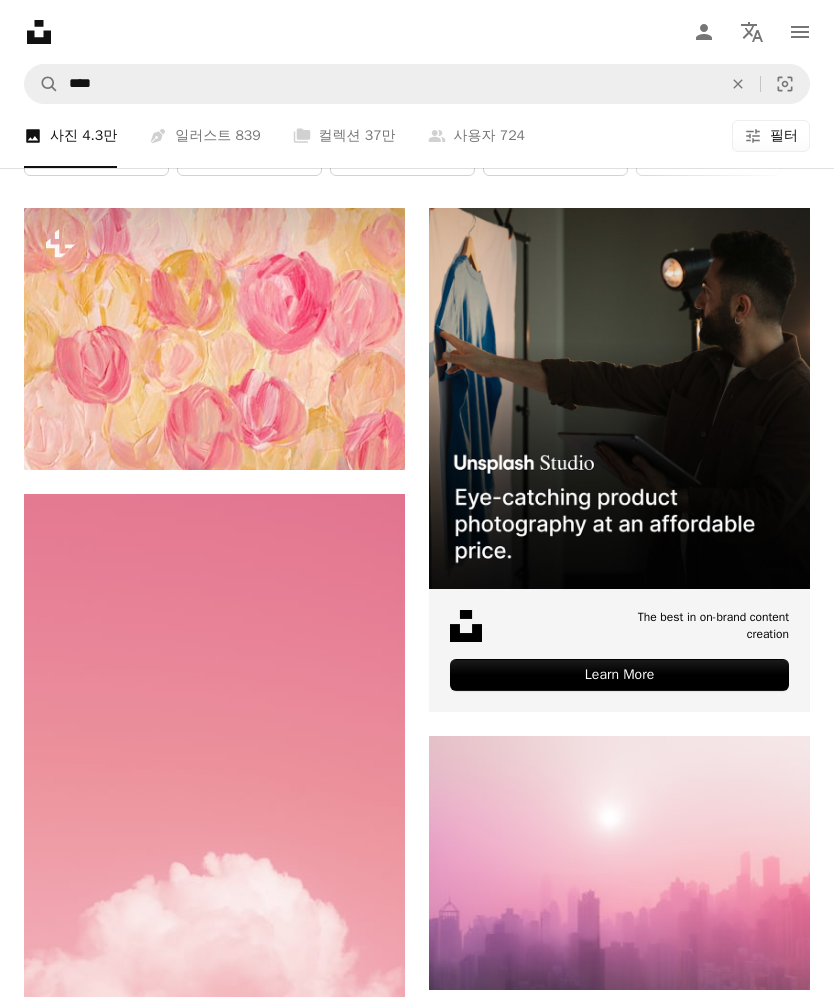 click at bounding box center (214, 339) 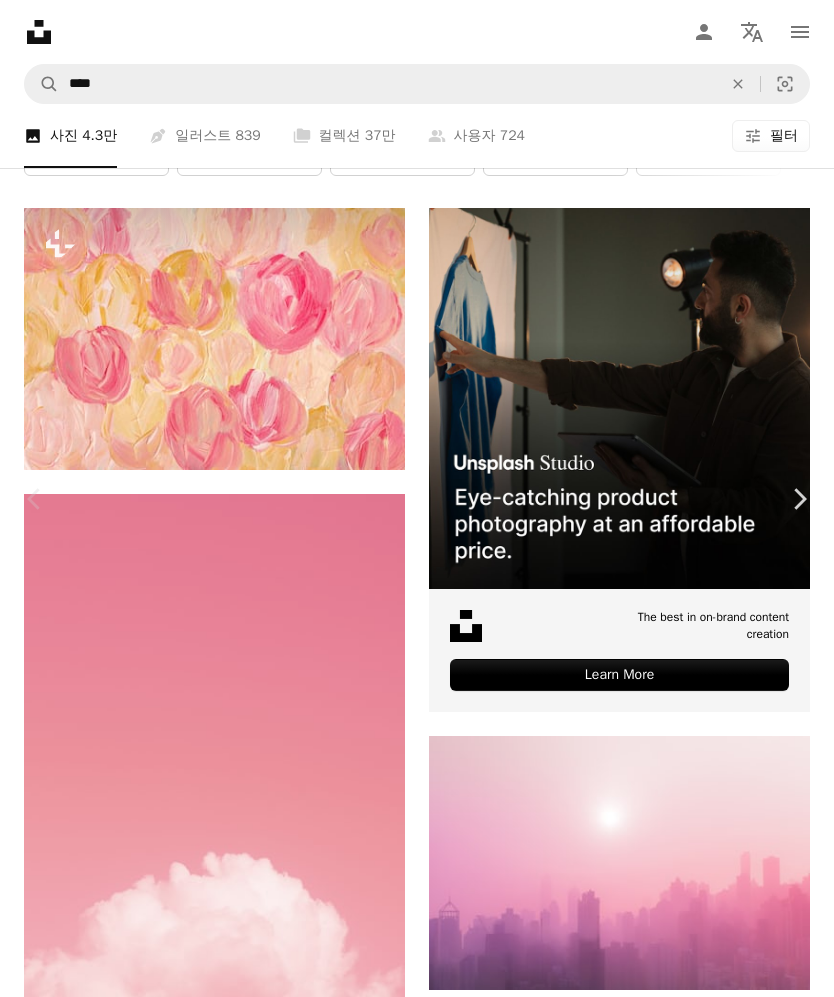 scroll, scrollTop: 2165, scrollLeft: 0, axis: vertical 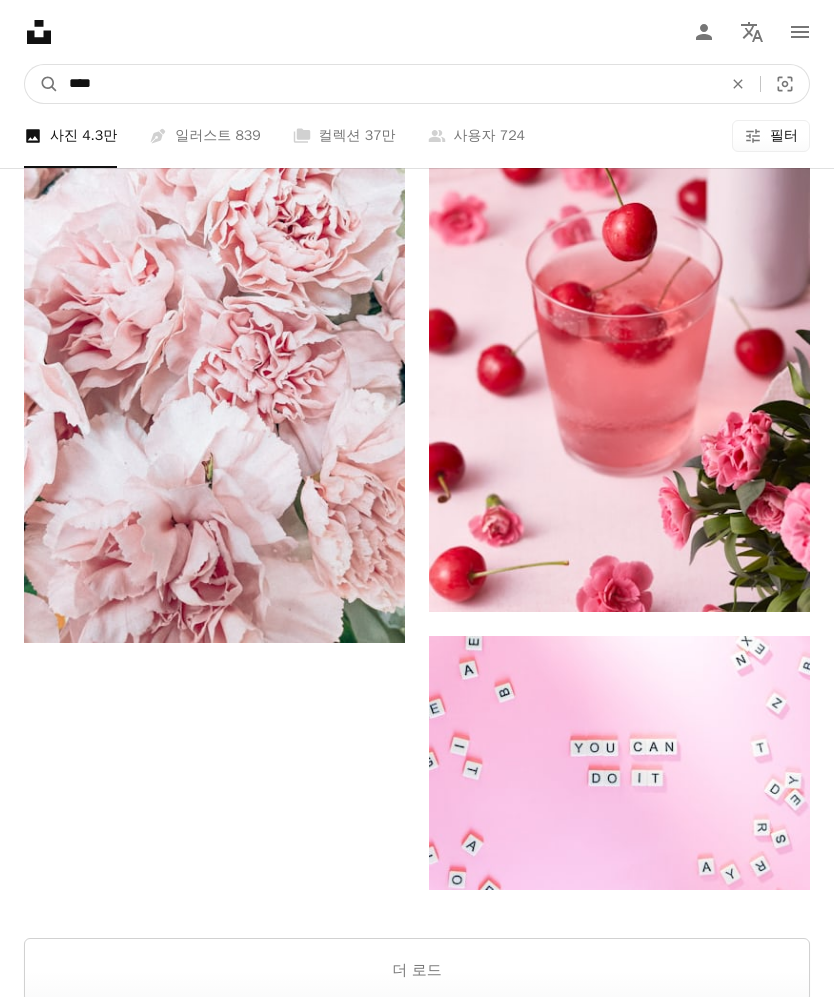 click on "****" at bounding box center [387, 84] 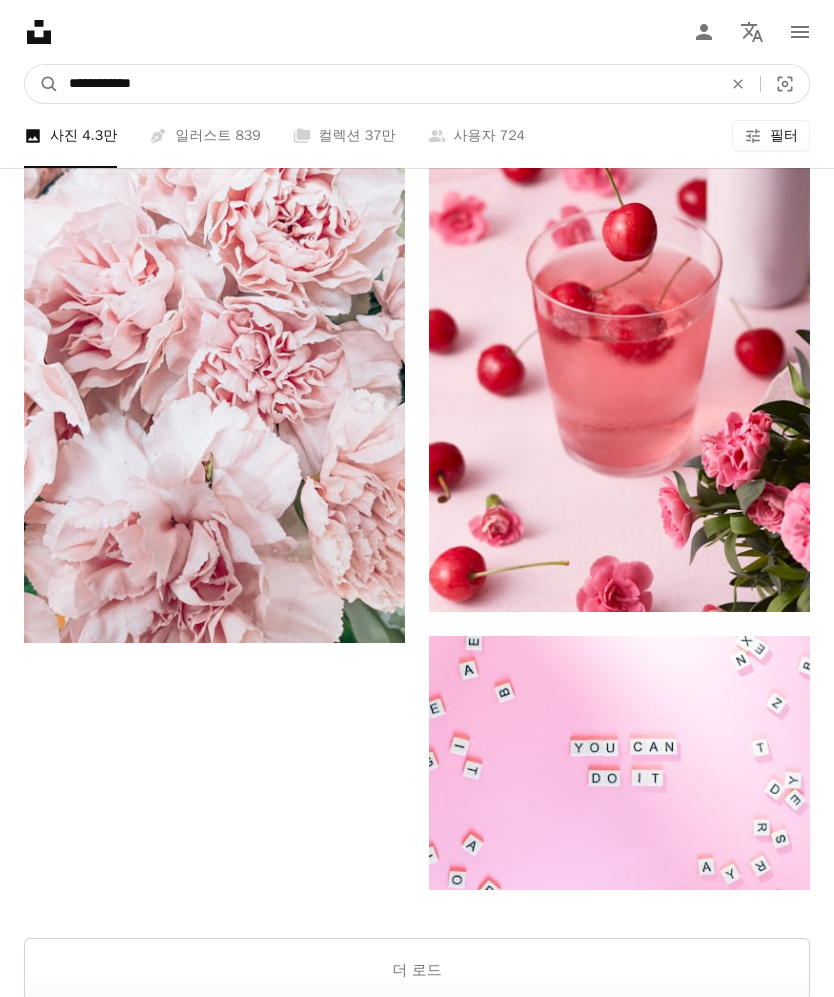 type on "**********" 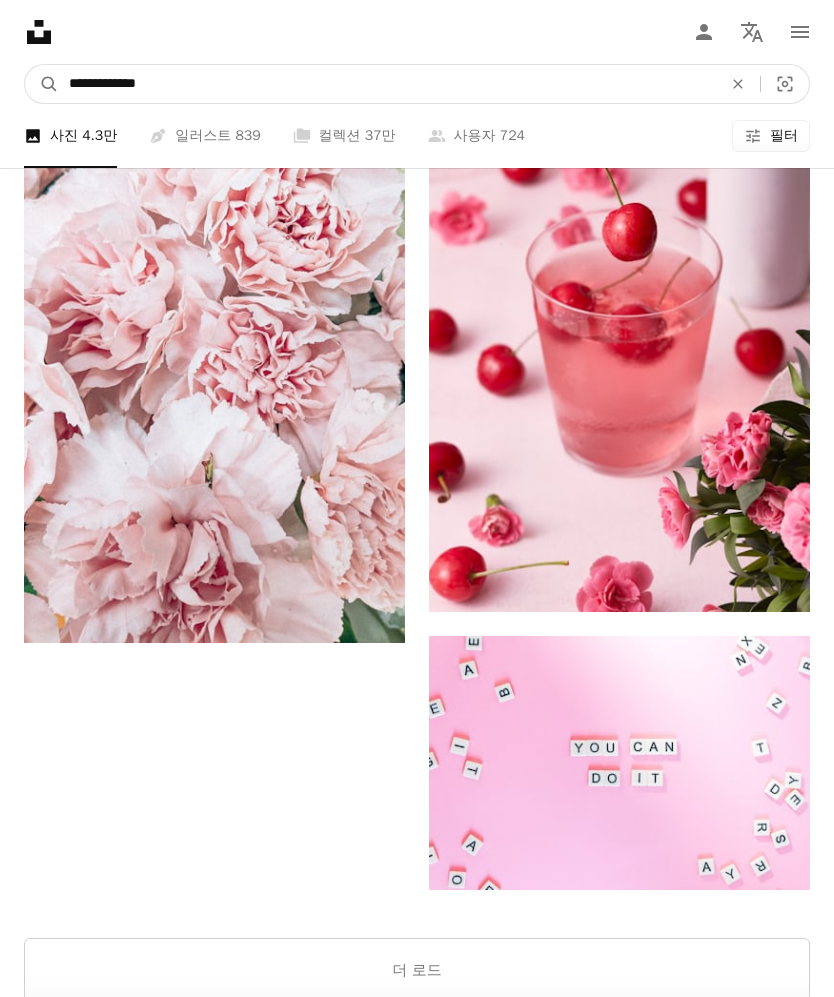 click on "A magnifying glass" at bounding box center (42, 84) 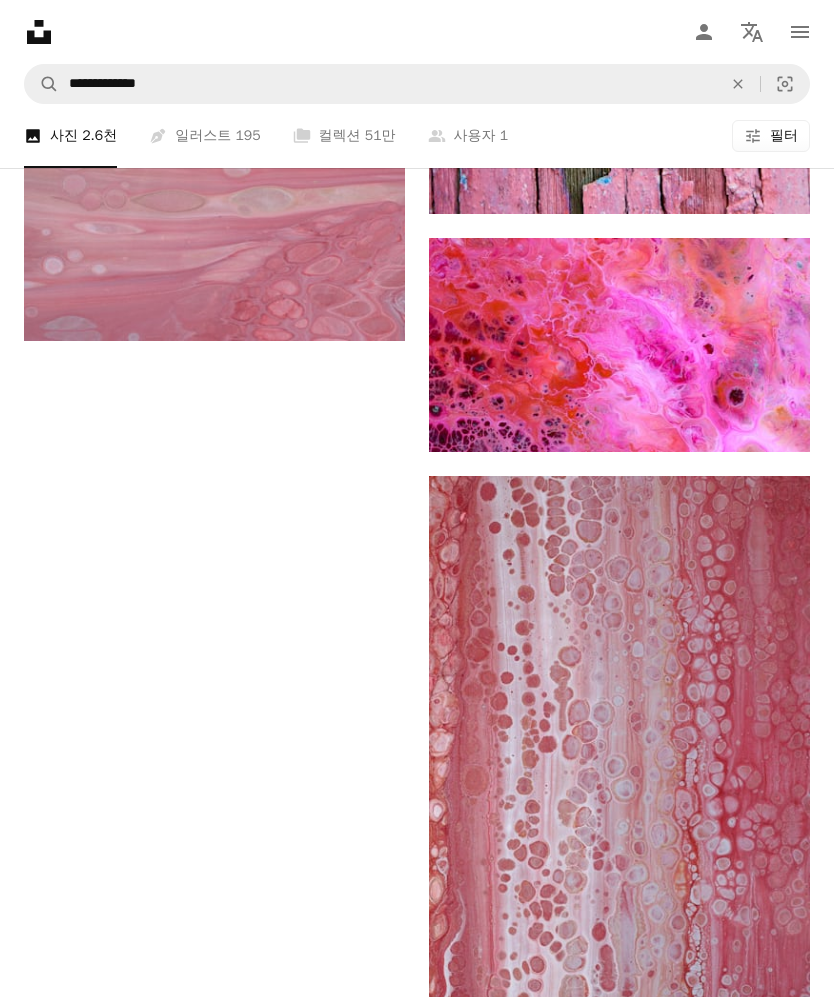 scroll, scrollTop: 4111, scrollLeft: 0, axis: vertical 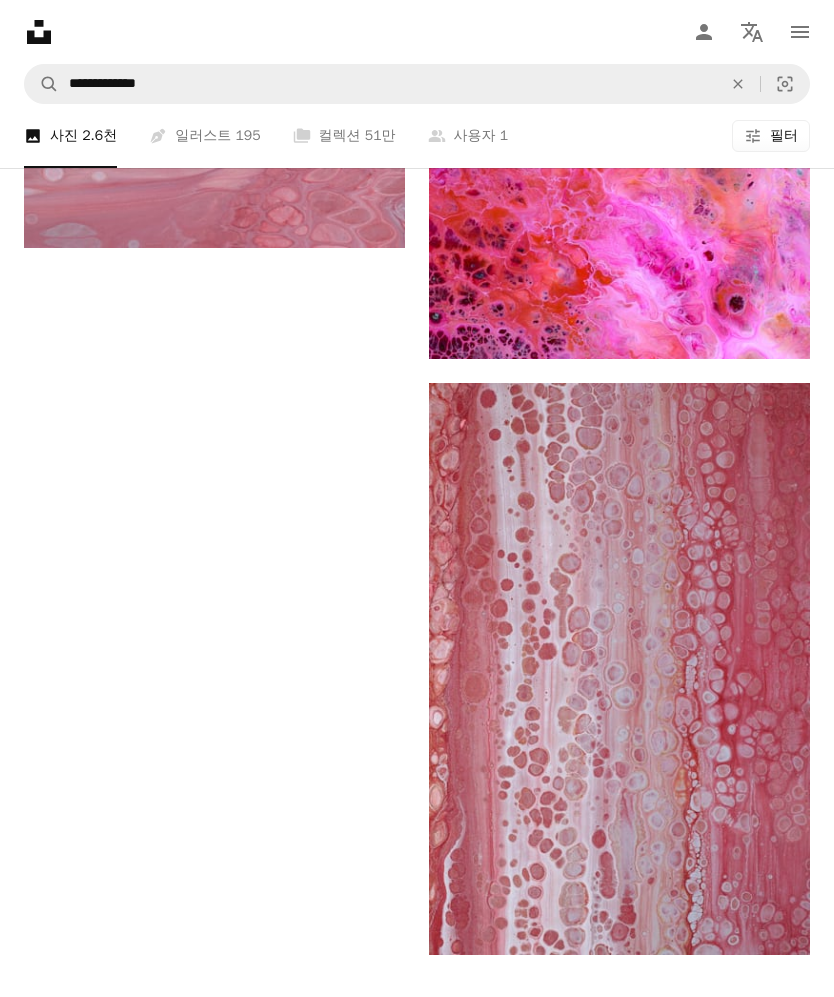 click on "더 로드" at bounding box center (417, 1035) 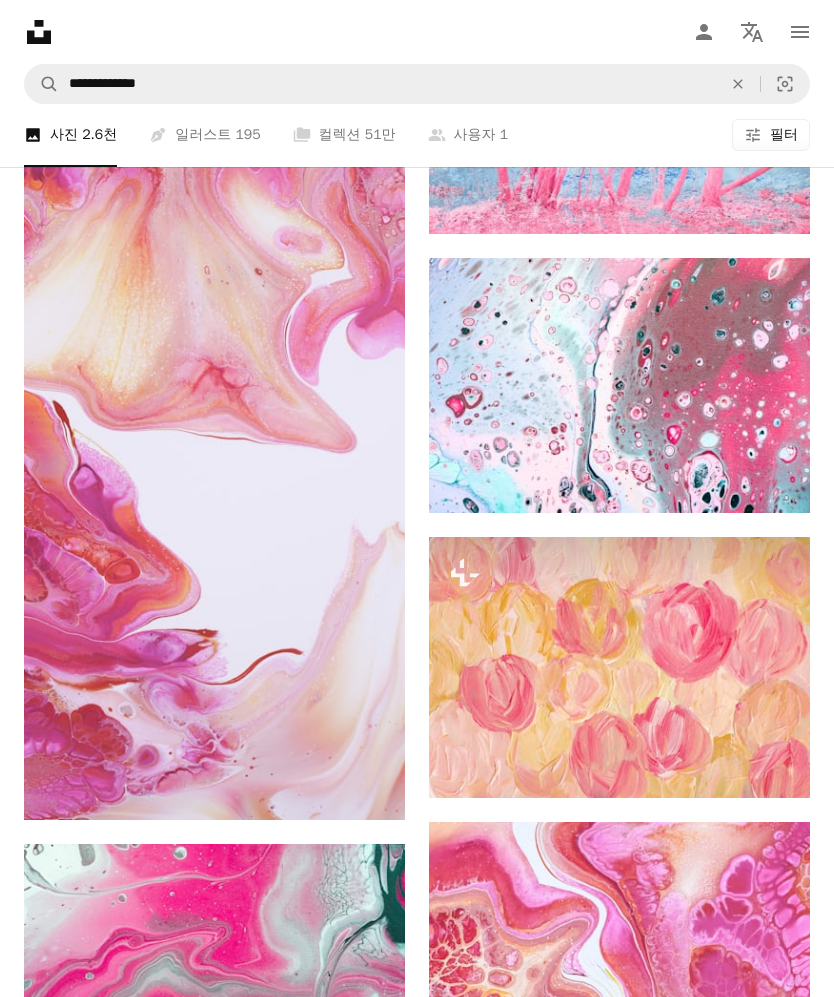 scroll, scrollTop: 1316, scrollLeft: 0, axis: vertical 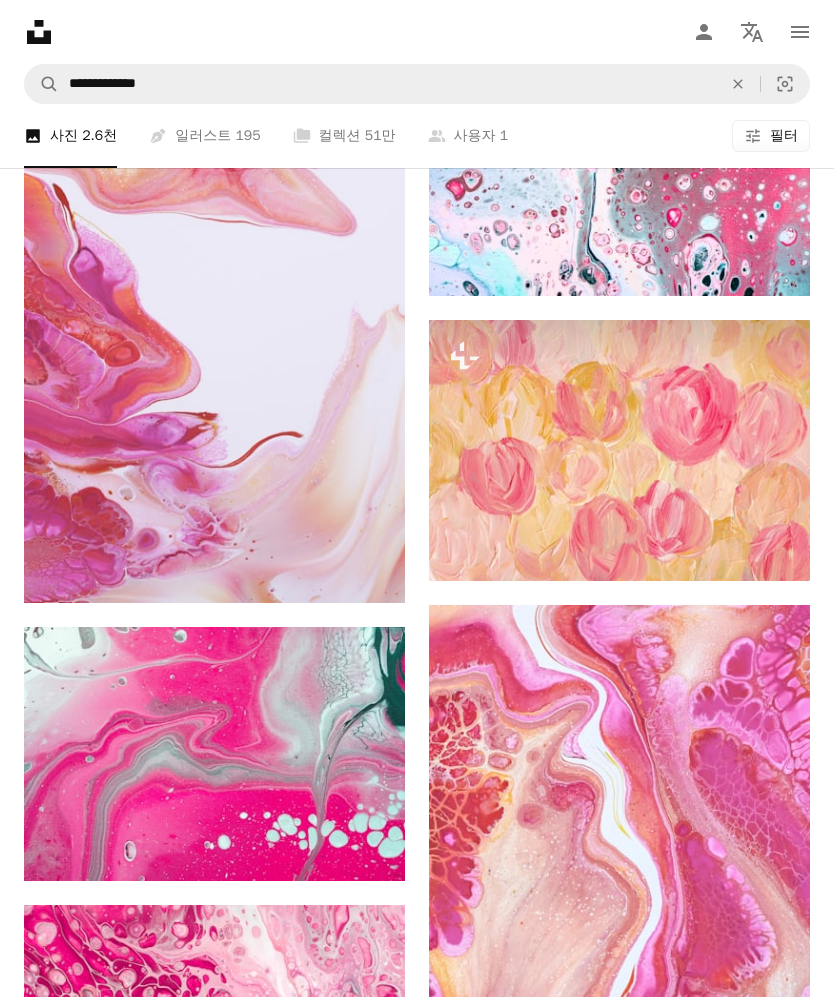 click at bounding box center [619, 451] 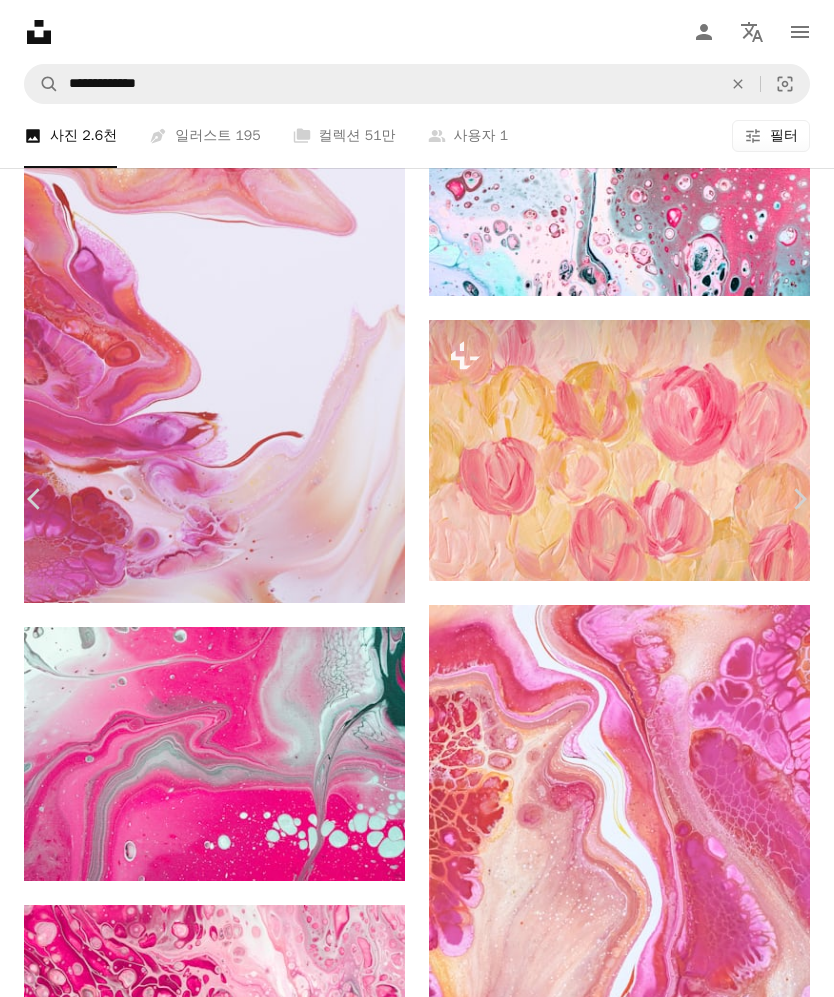 scroll, scrollTop: 808, scrollLeft: 0, axis: vertical 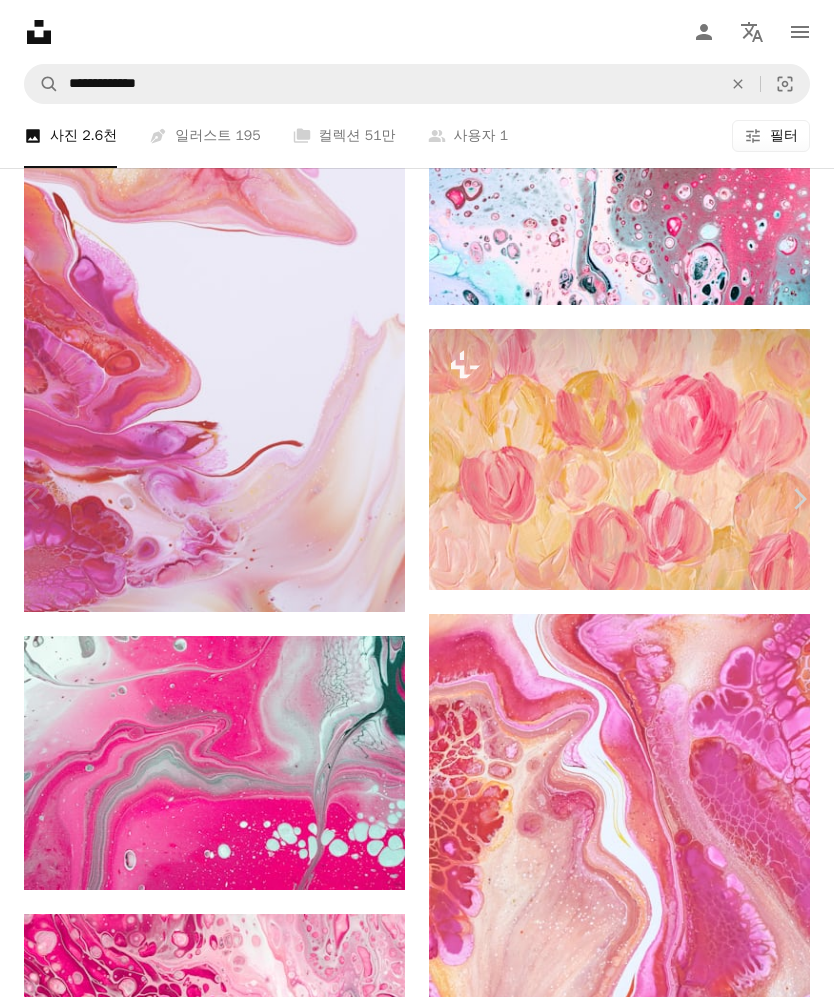 click on "[FIRST] [LAST]" at bounding box center [417, 22744] 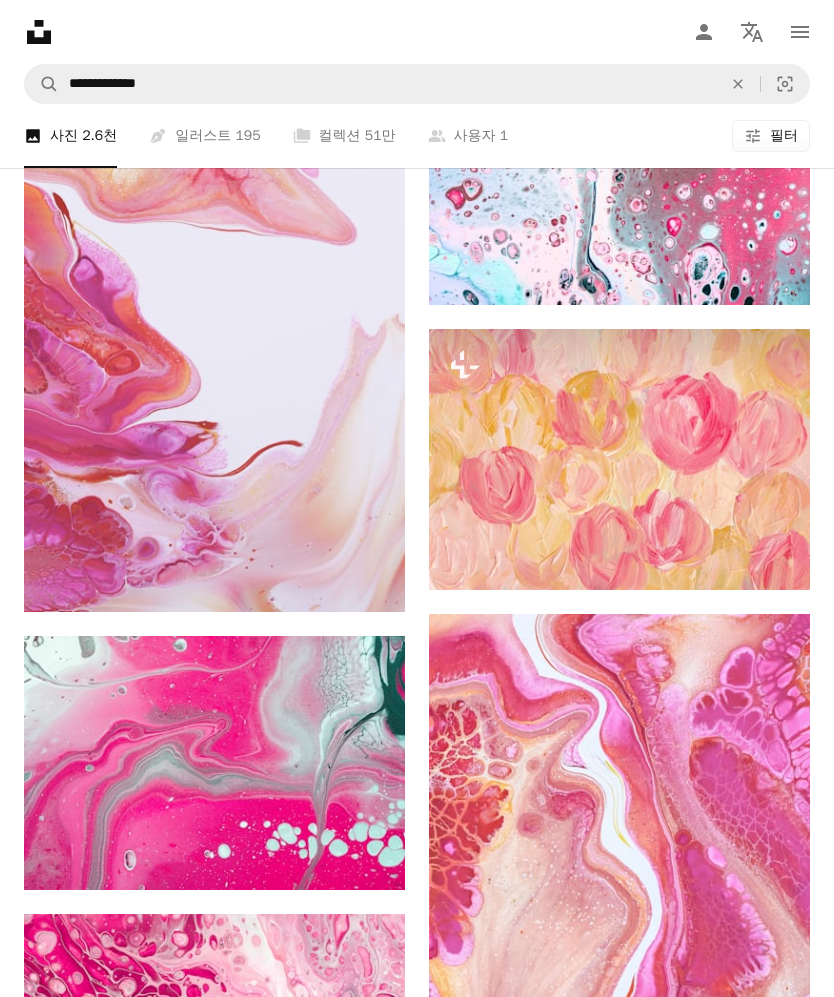 scroll, scrollTop: 1316, scrollLeft: 0, axis: vertical 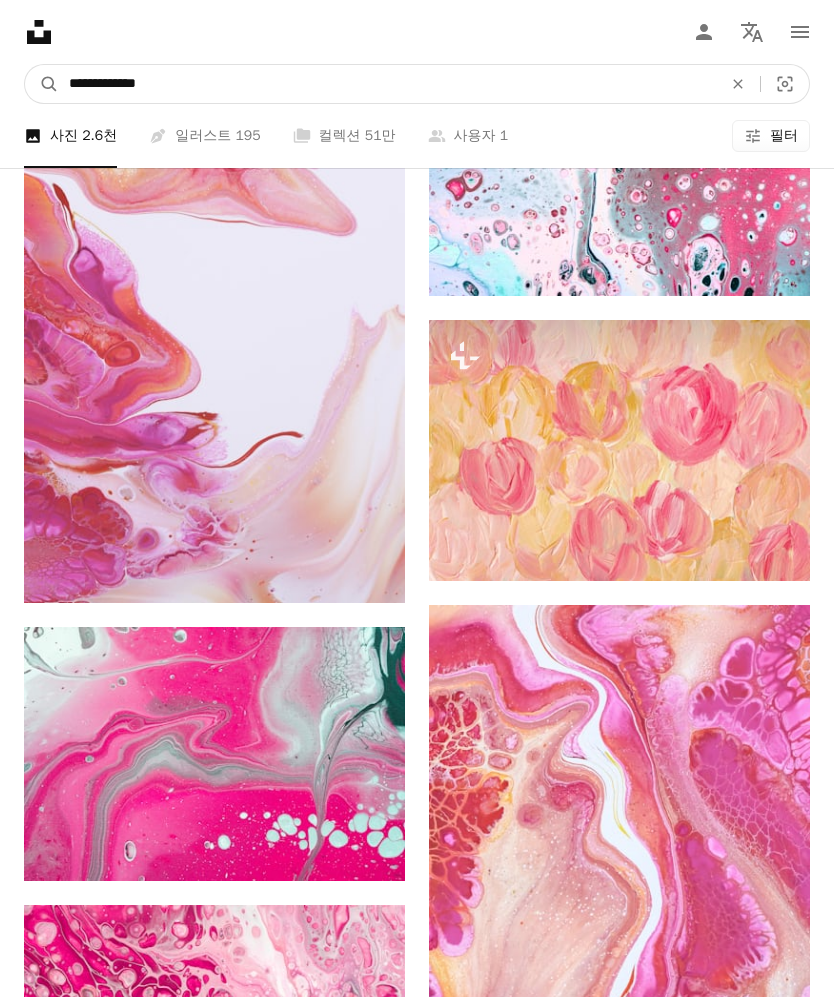 click on "**********" at bounding box center [387, 84] 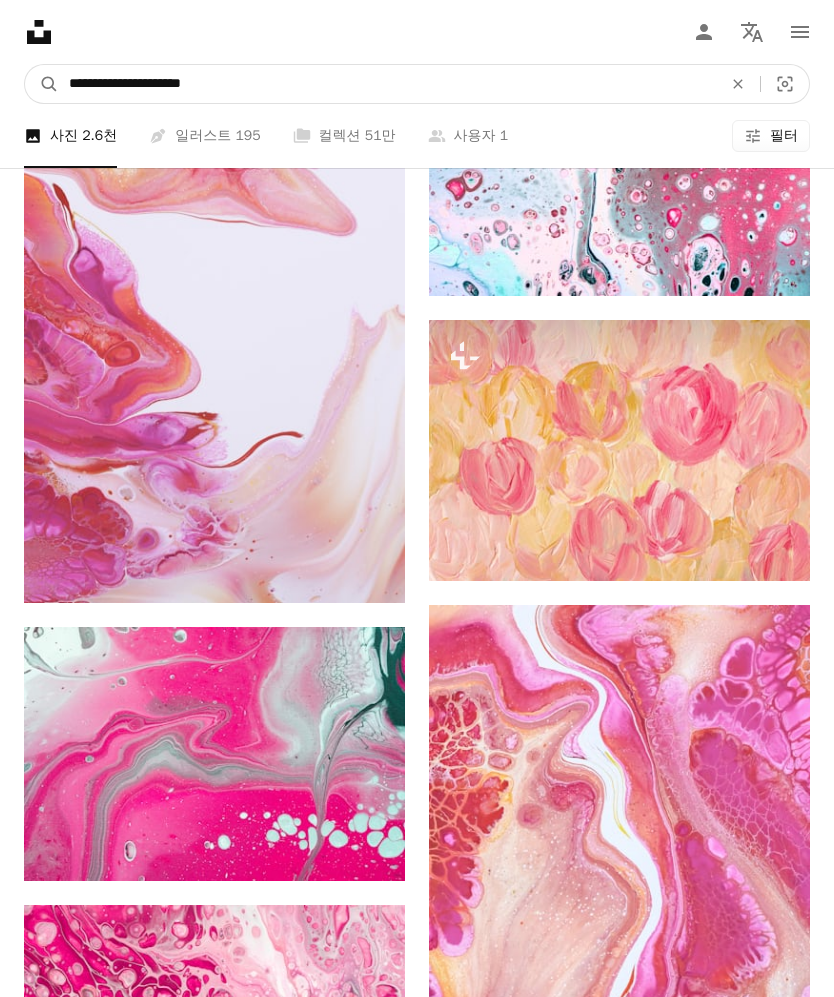 type on "**********" 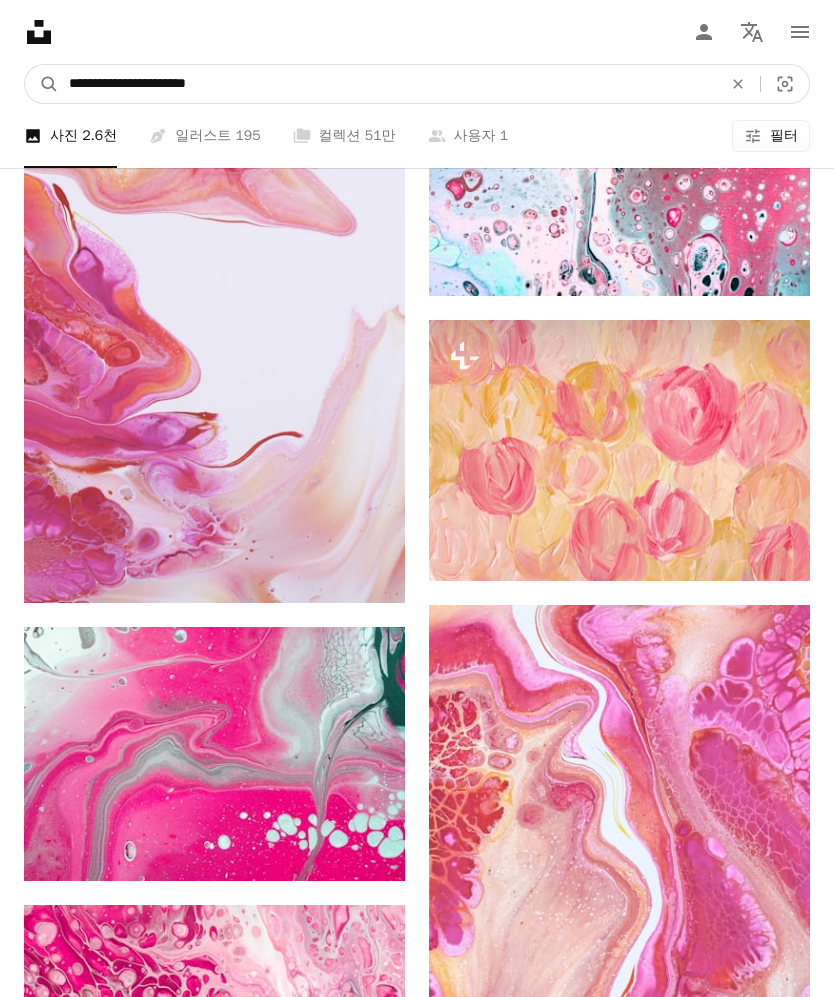 click on "A magnifying glass" at bounding box center [42, 84] 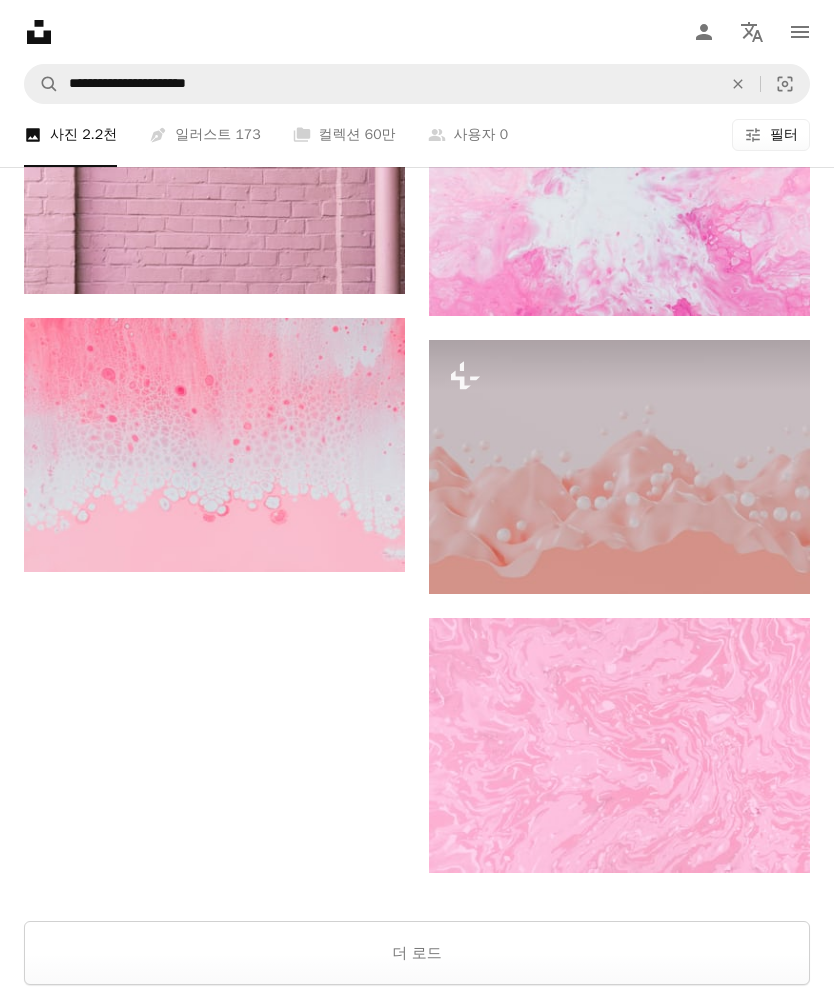 scroll, scrollTop: 4561, scrollLeft: 0, axis: vertical 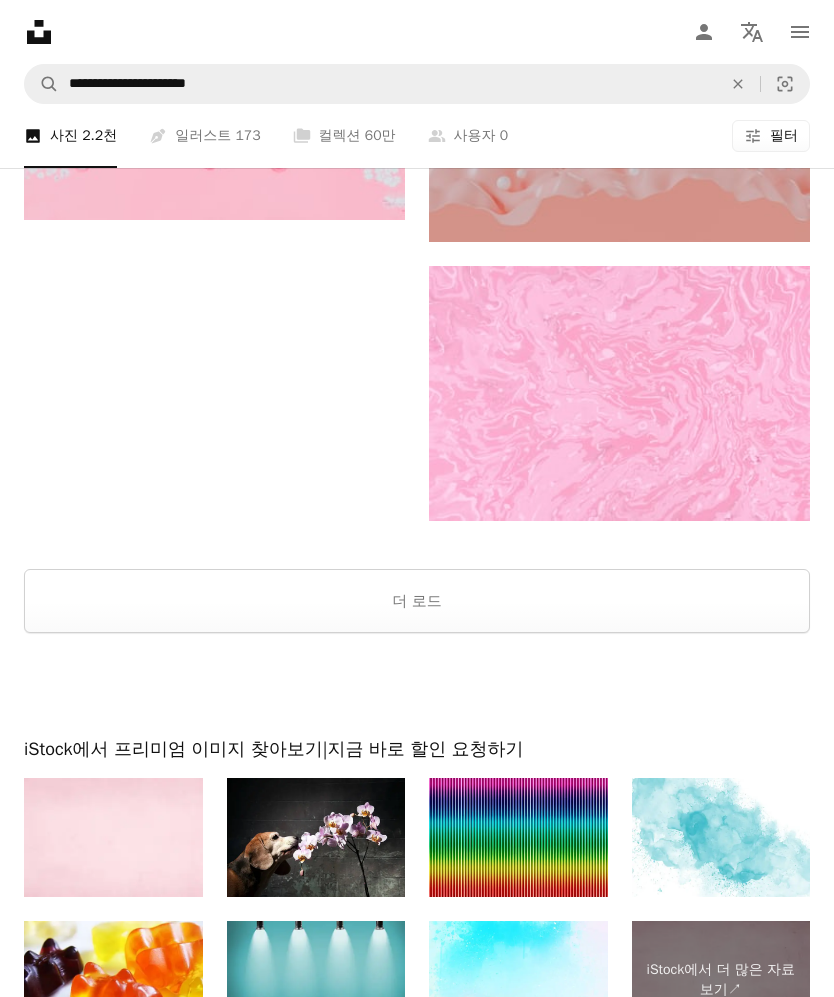 click on "더 로드" at bounding box center [417, 601] 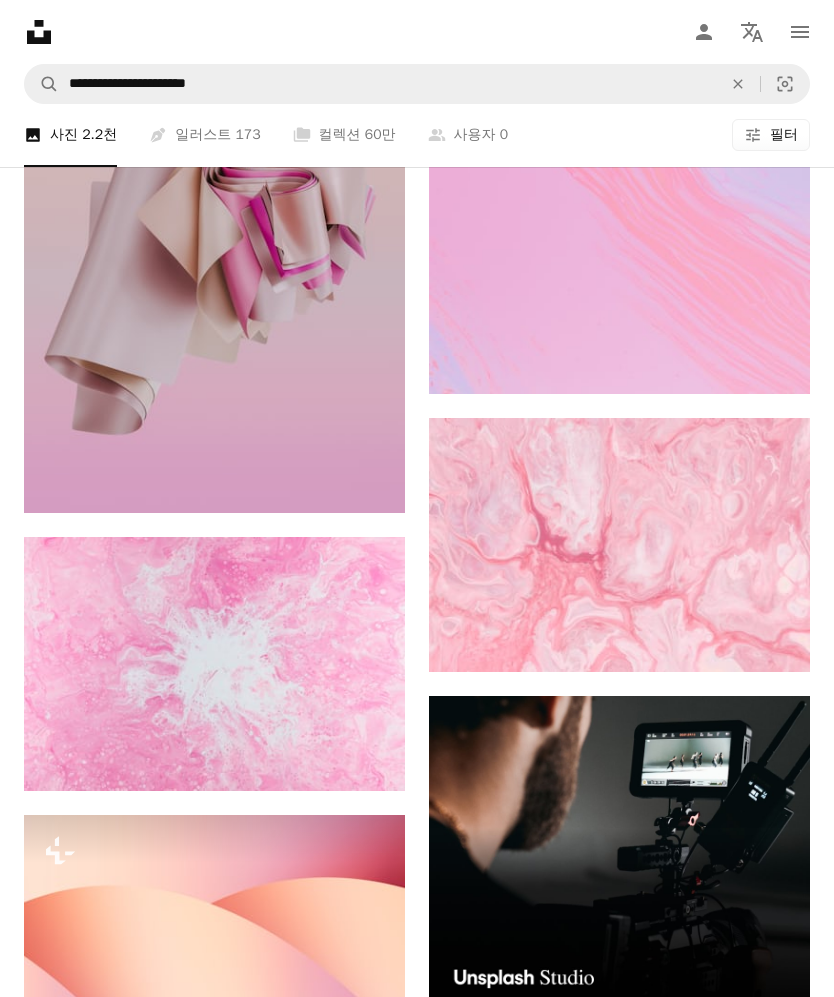 scroll, scrollTop: 10914, scrollLeft: 0, axis: vertical 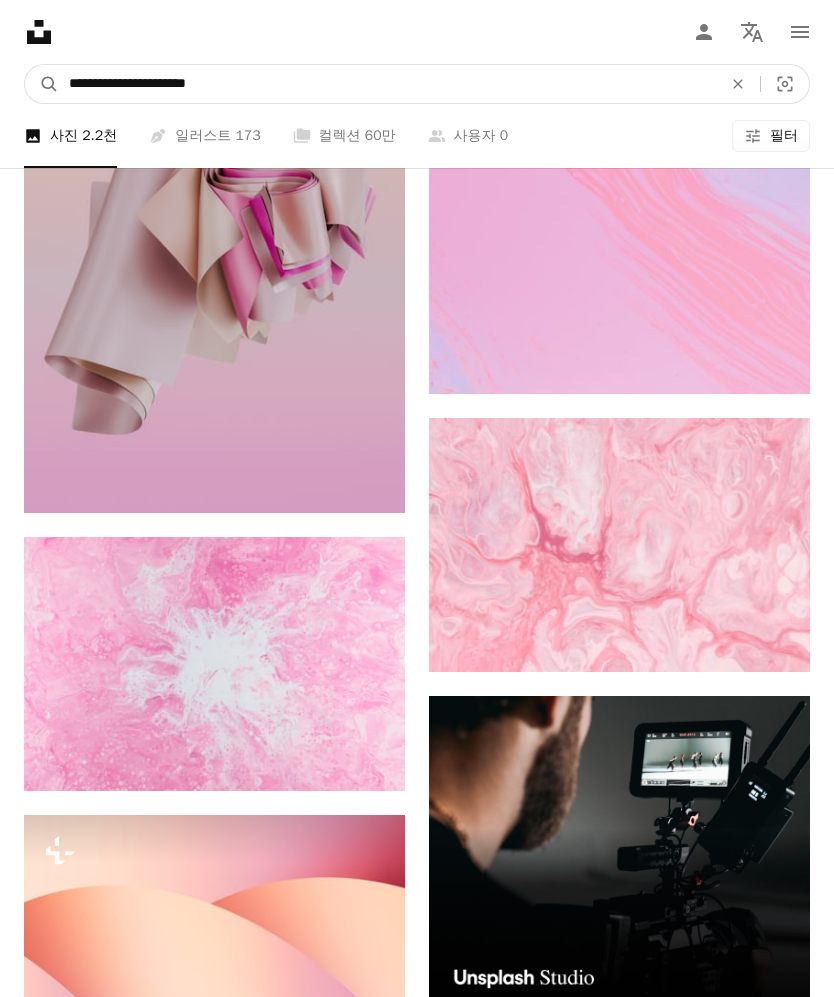 click on "**********" at bounding box center [387, 84] 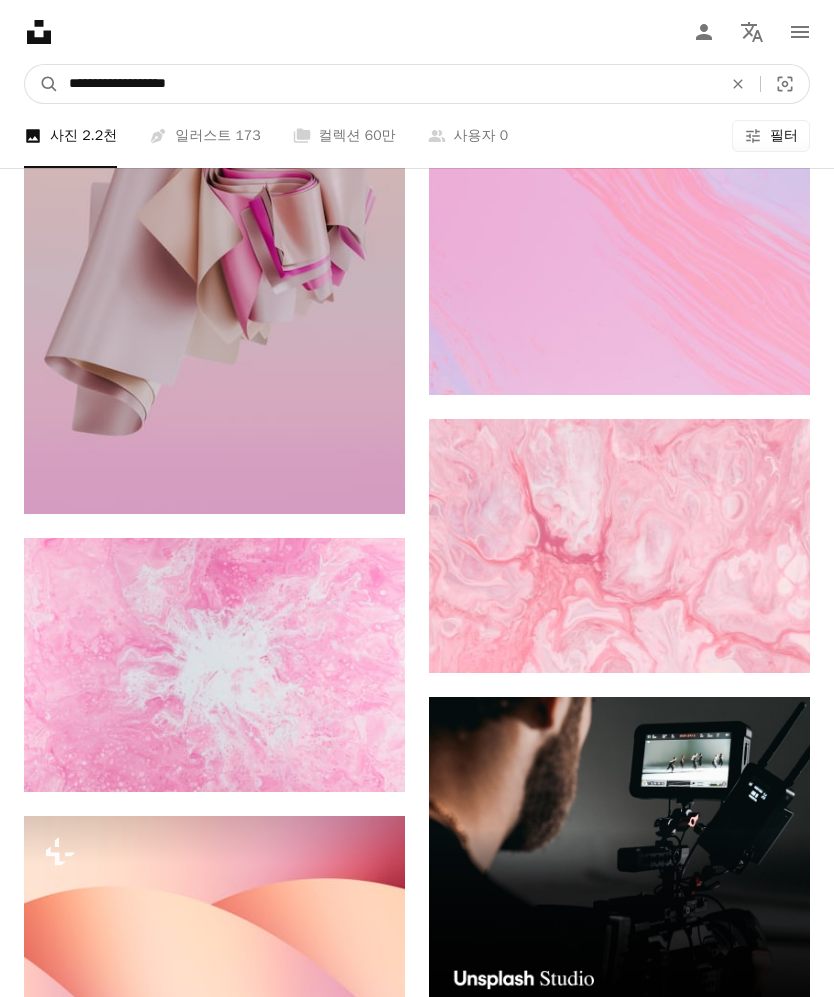 type on "**********" 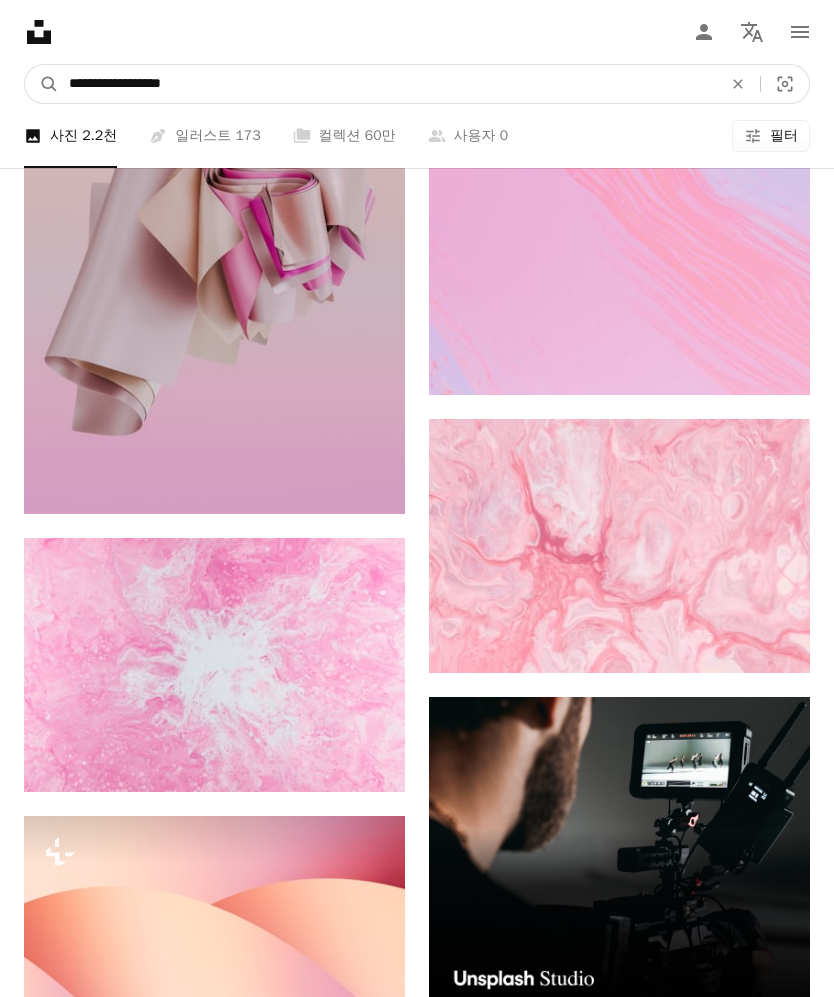 click on "A magnifying glass" at bounding box center (42, 84) 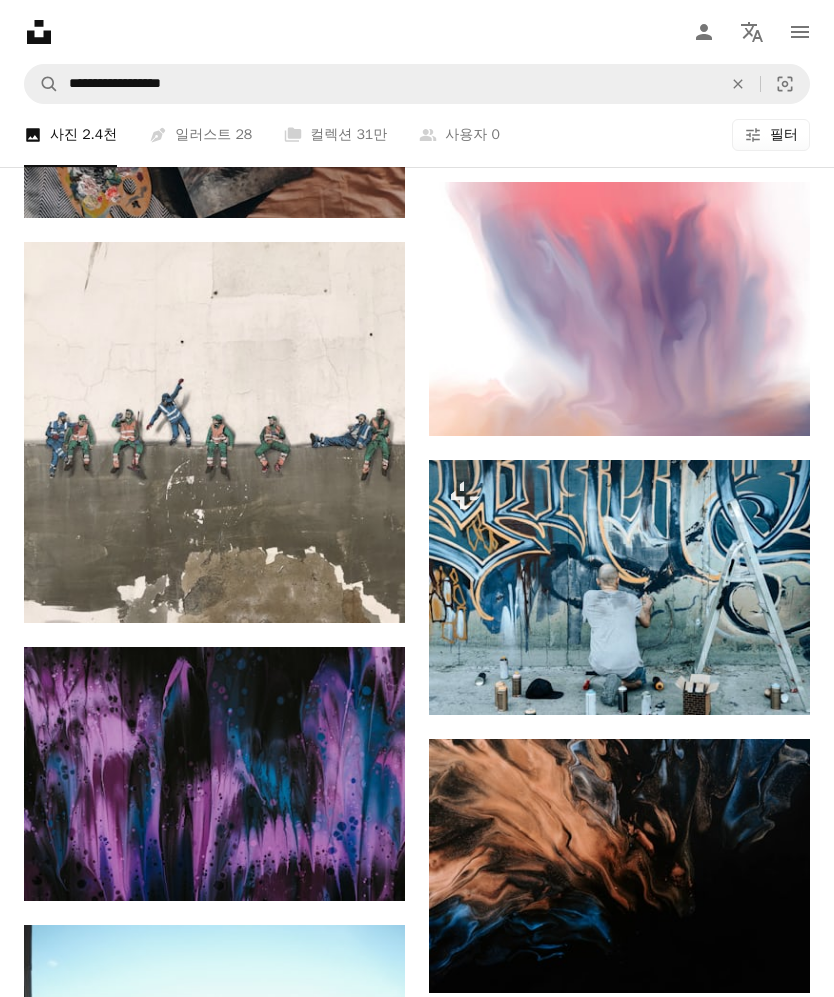 scroll, scrollTop: 2341, scrollLeft: 0, axis: vertical 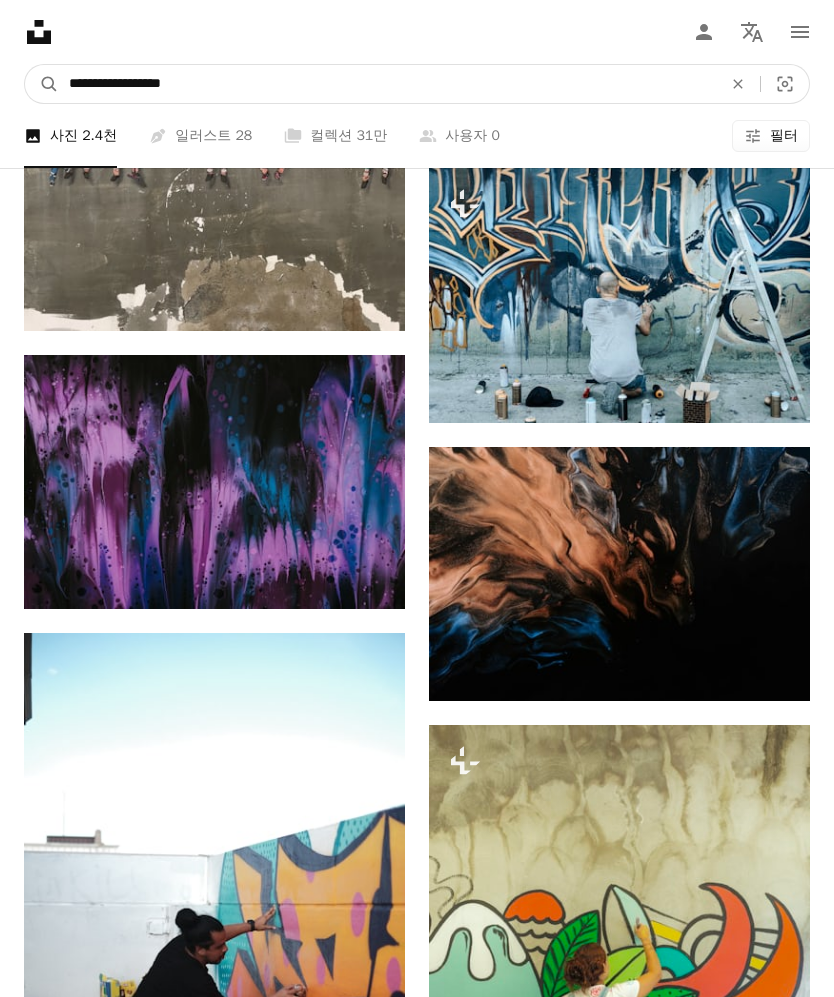 click on "**********" at bounding box center (387, 84) 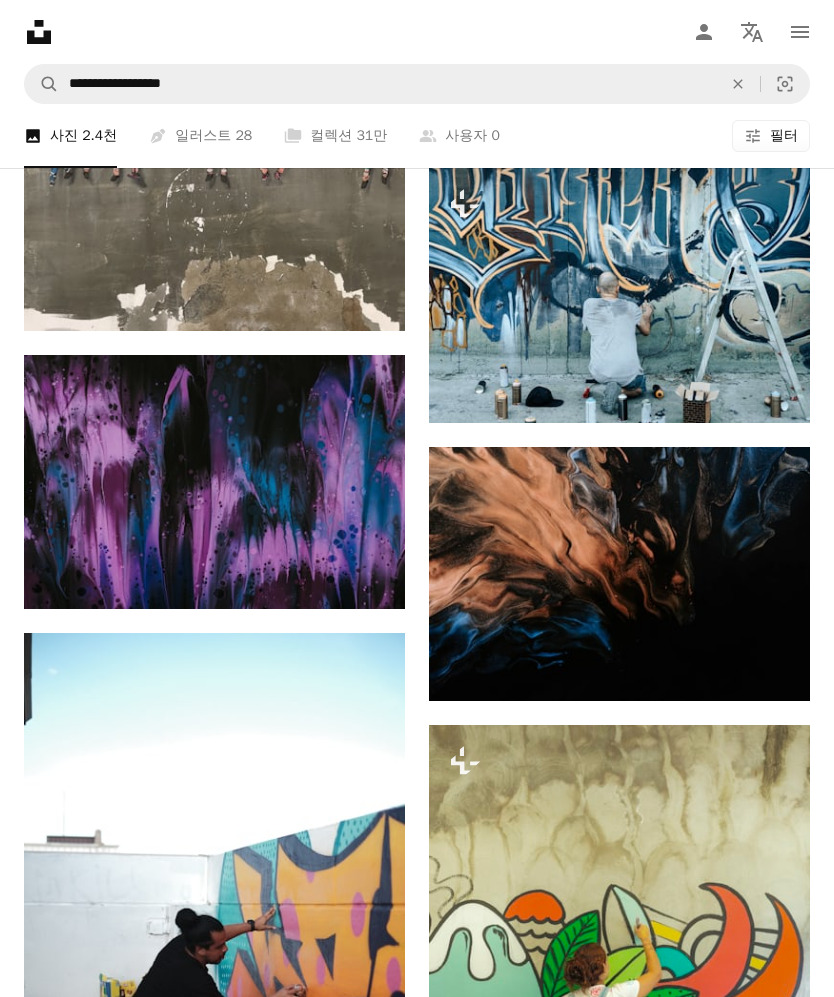 click on "An X shape" 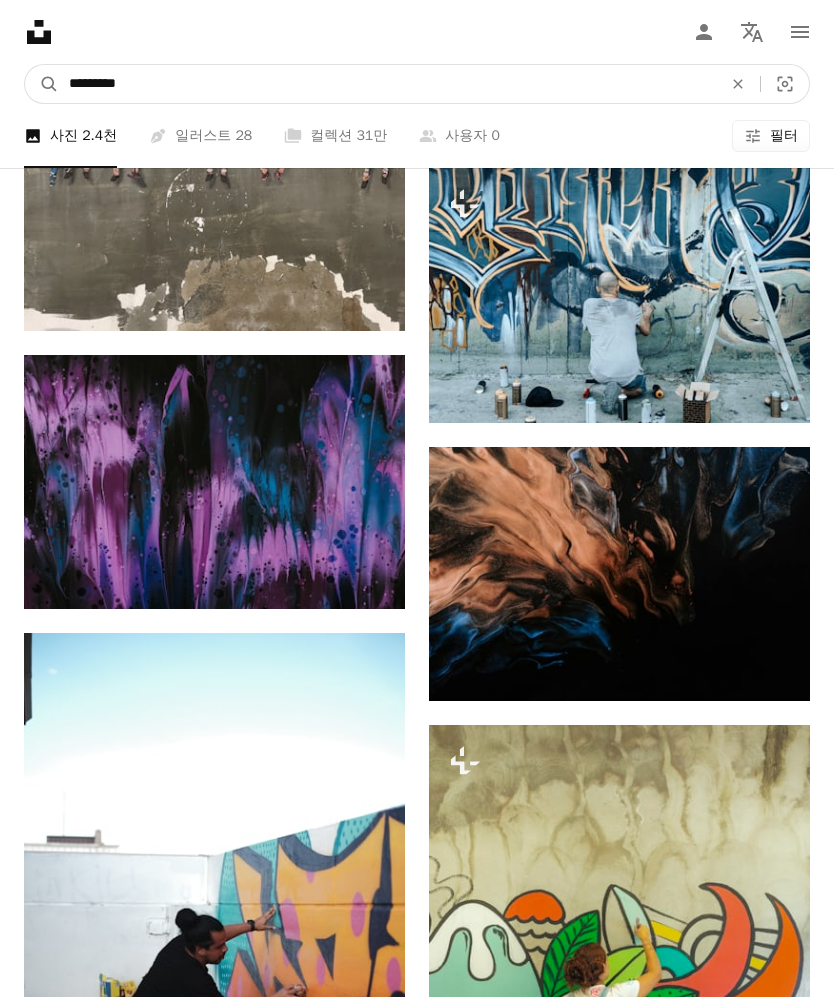type on "**********" 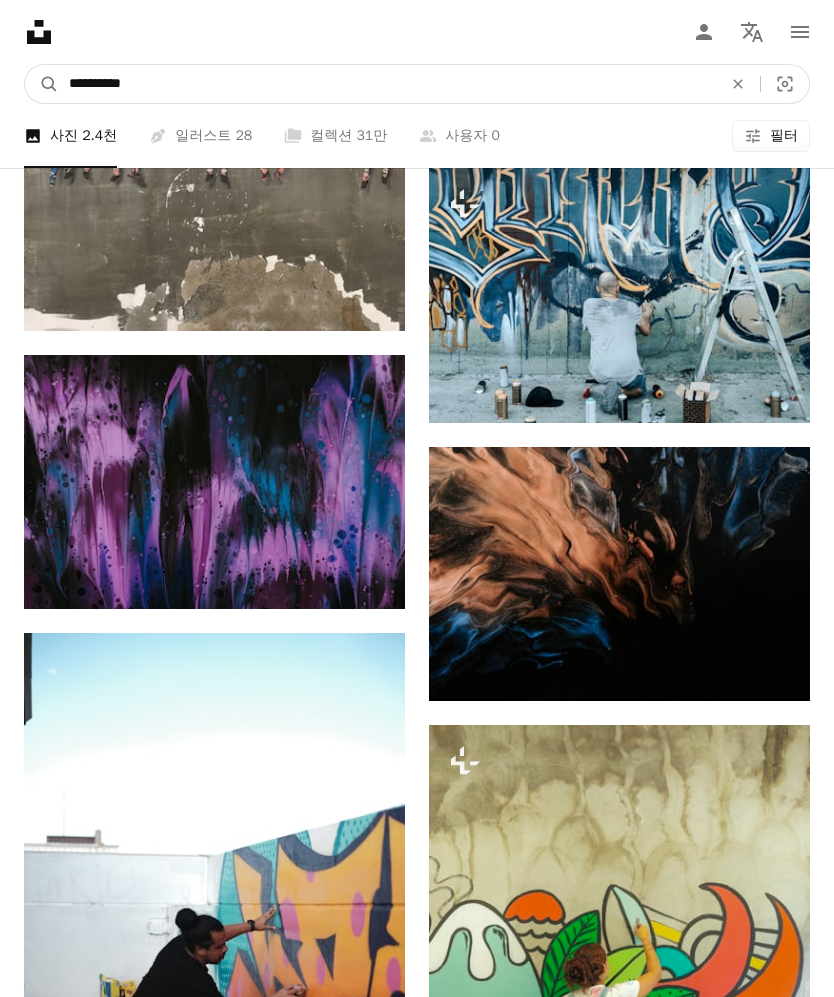 click on "A magnifying glass" at bounding box center (42, 84) 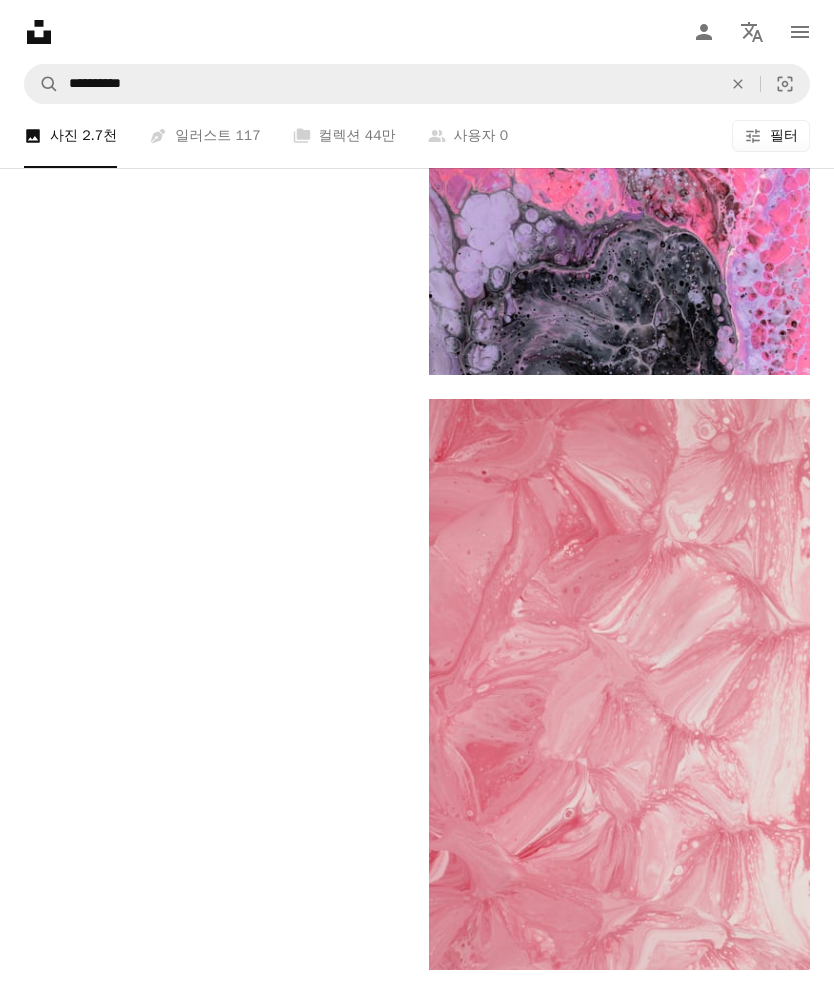 scroll, scrollTop: 4676, scrollLeft: 0, axis: vertical 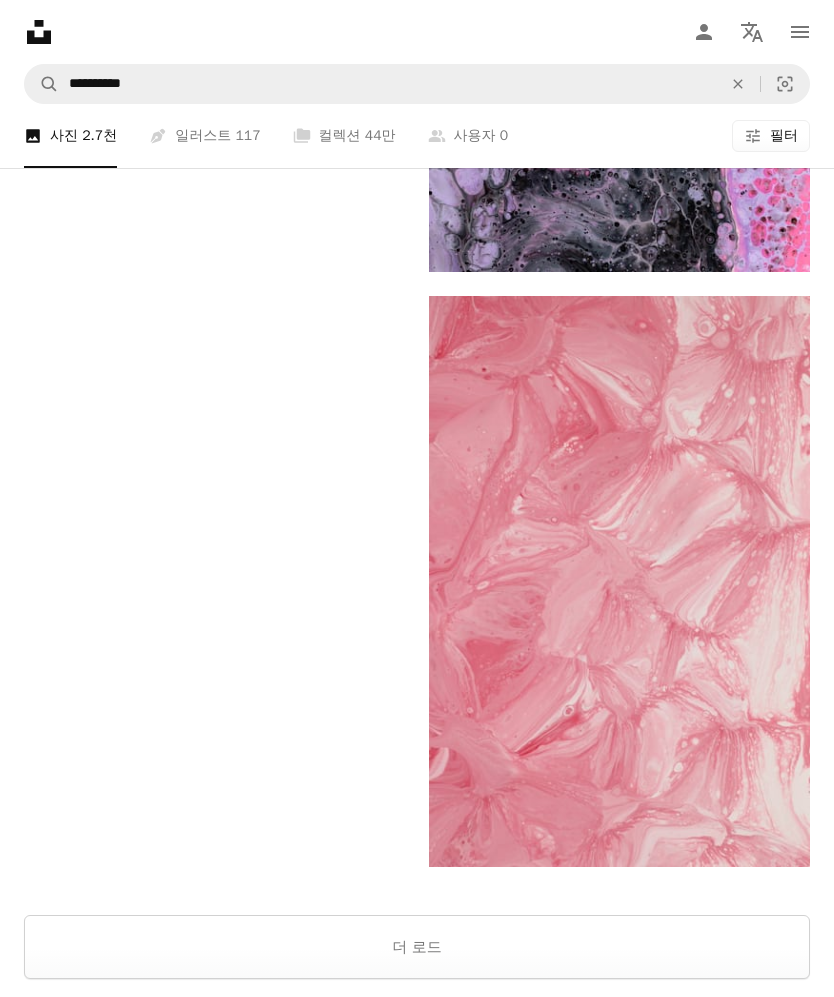 click on "더 로드" at bounding box center [417, 947] 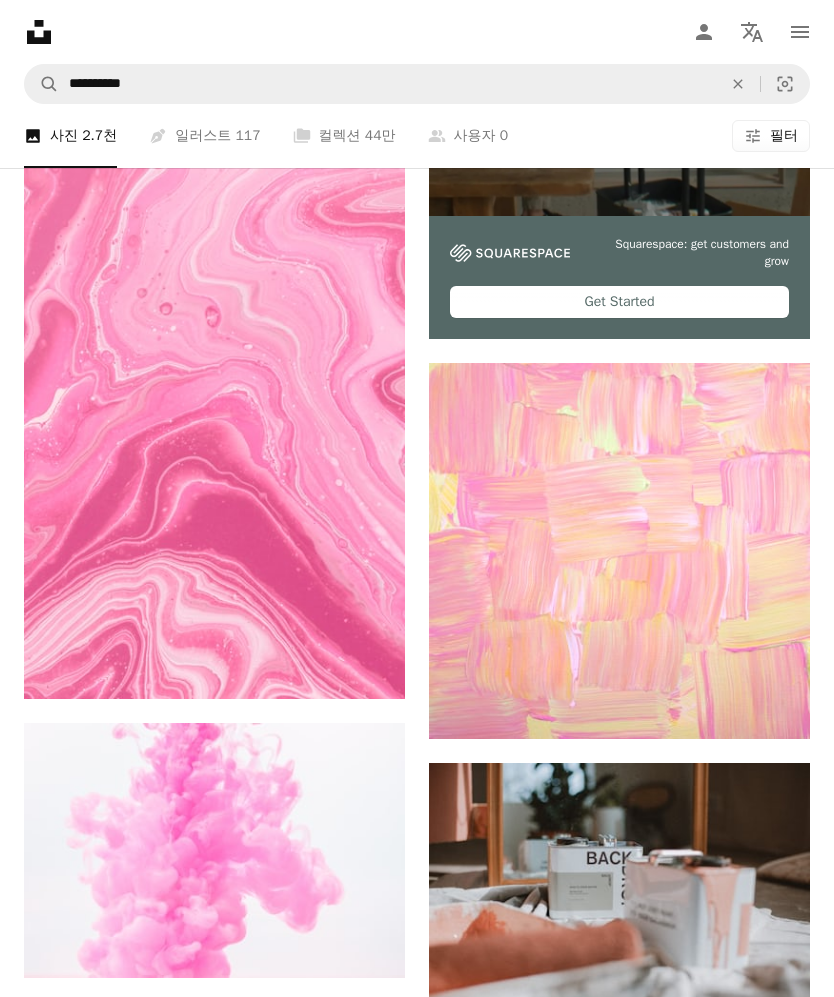 scroll, scrollTop: 800, scrollLeft: 0, axis: vertical 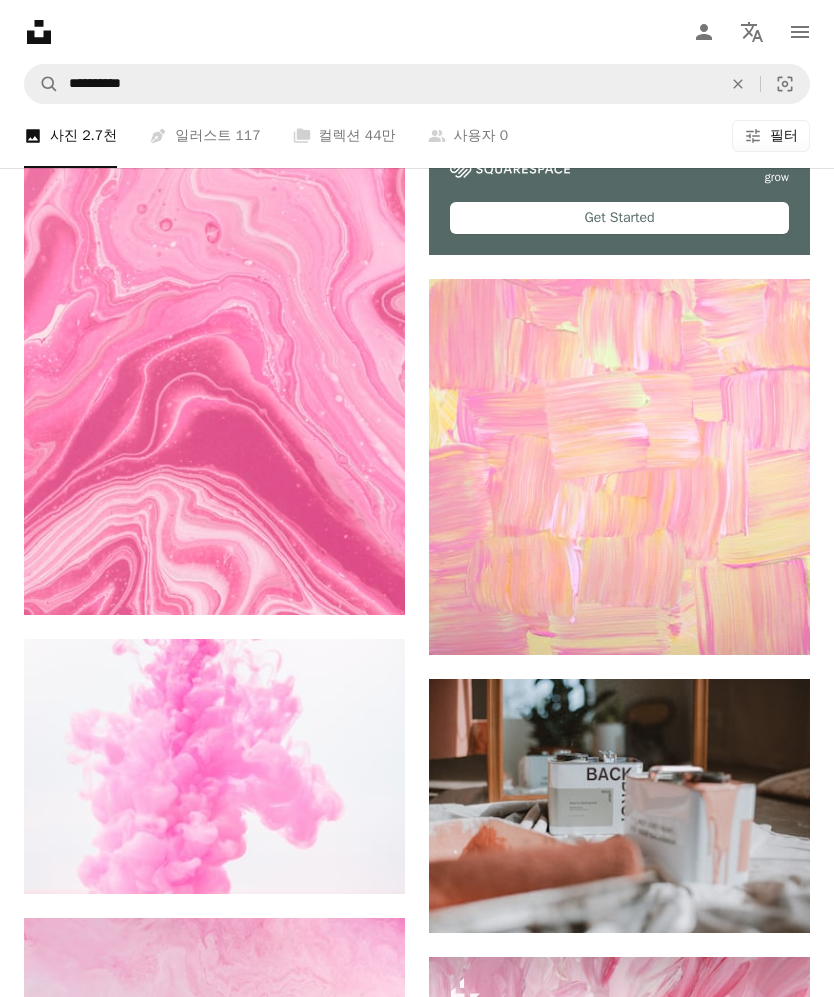 click at bounding box center (619, 467) 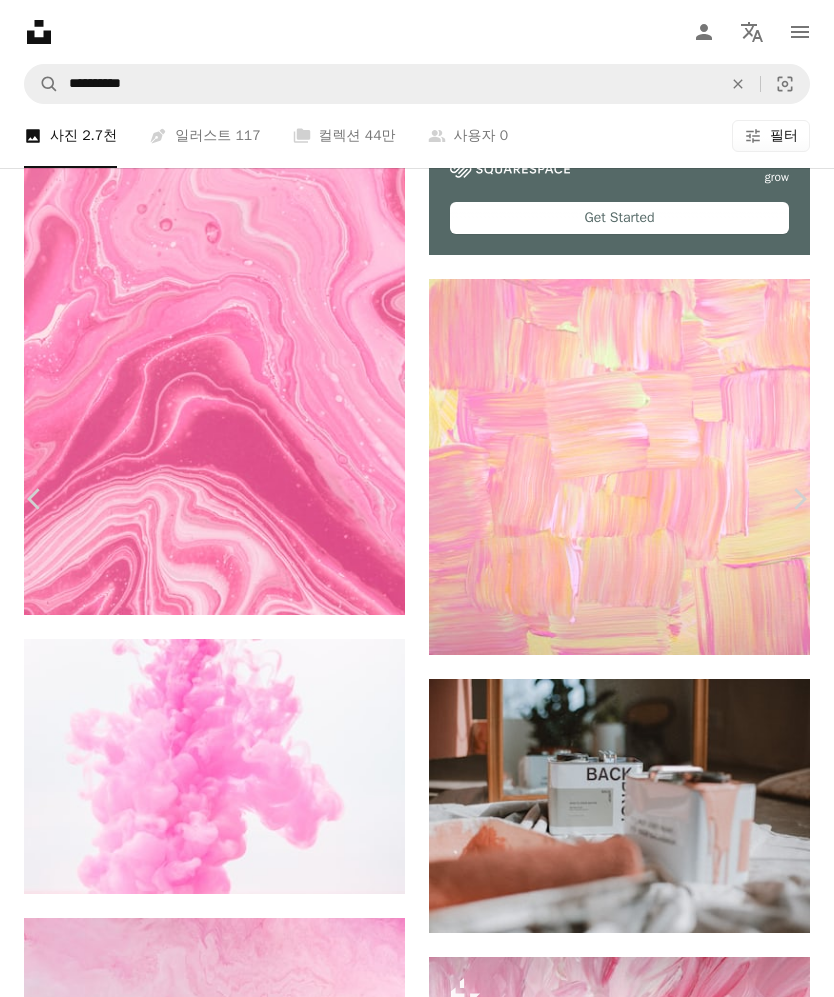 scroll, scrollTop: 8090, scrollLeft: 0, axis: vertical 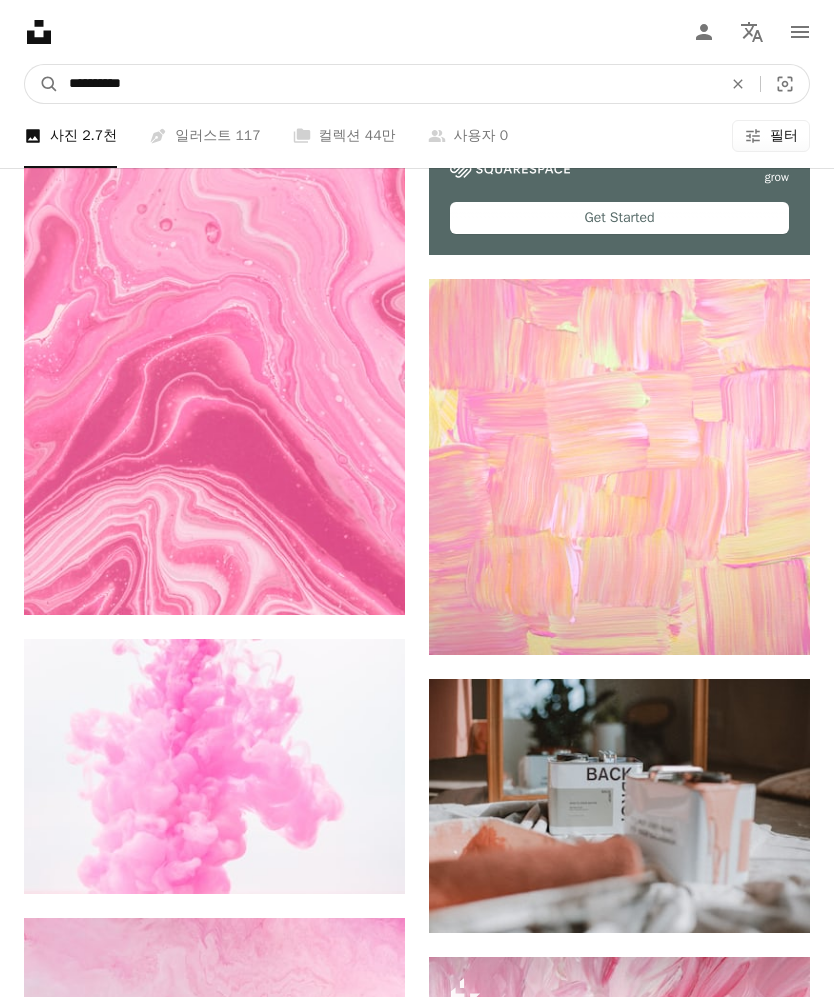 click on "**********" at bounding box center (387, 84) 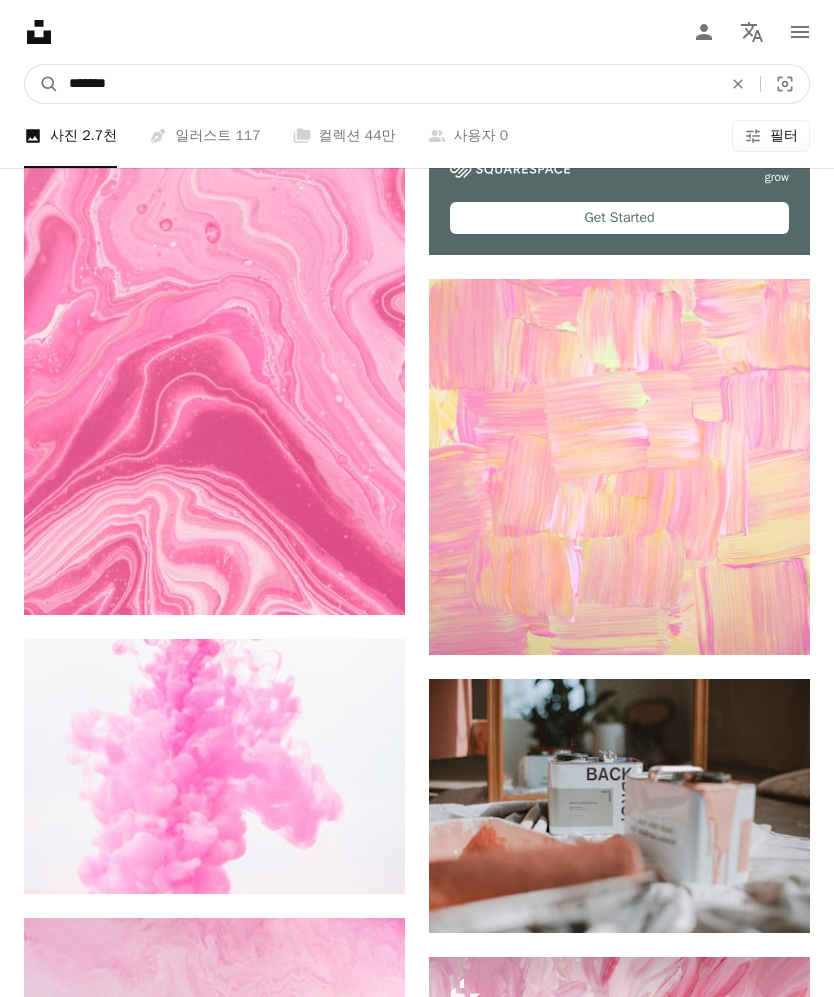 type on "*****" 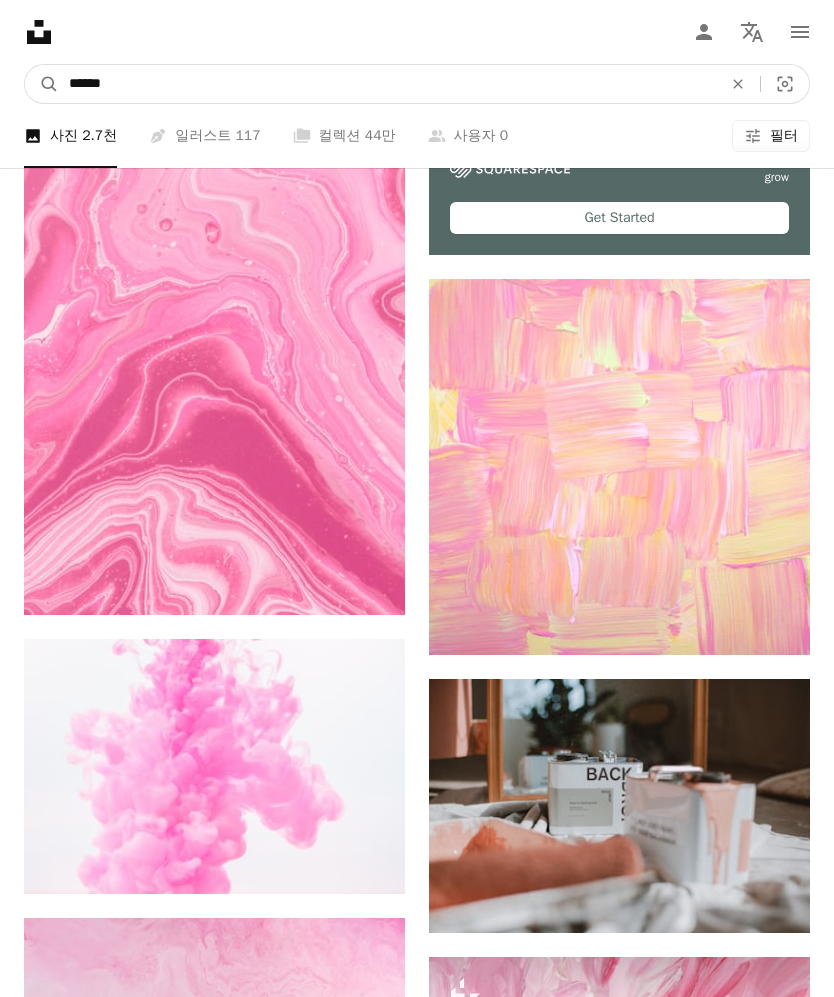 click on "A magnifying glass" at bounding box center (42, 84) 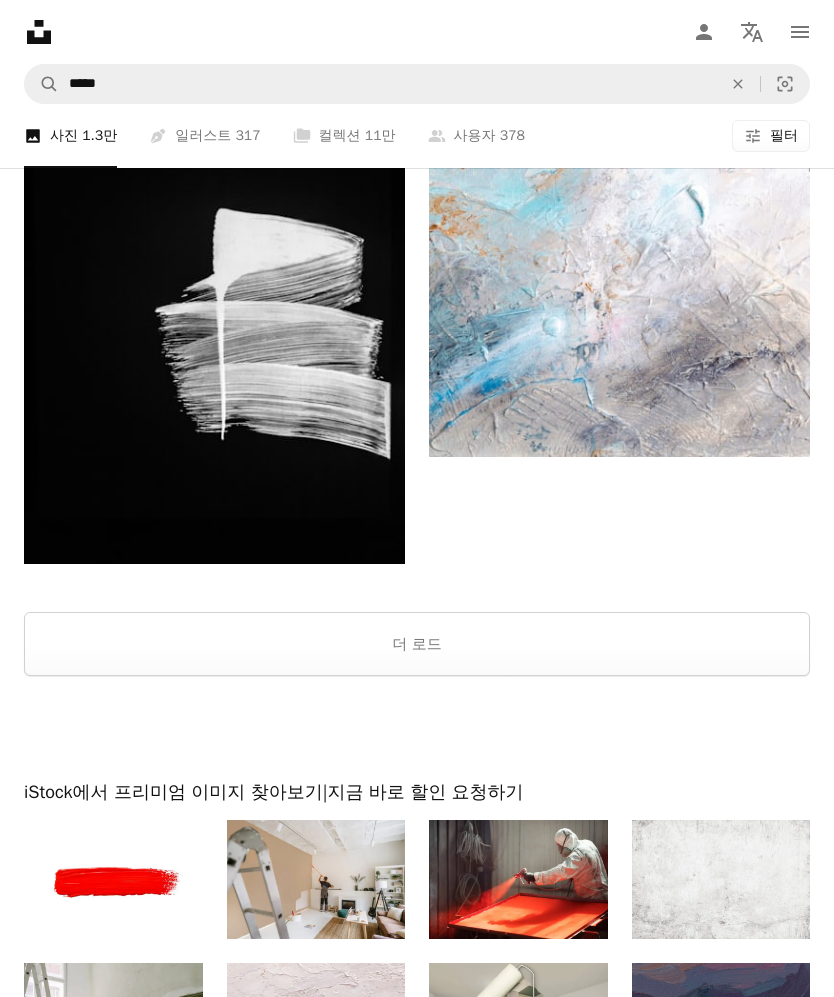 scroll, scrollTop: 4619, scrollLeft: 0, axis: vertical 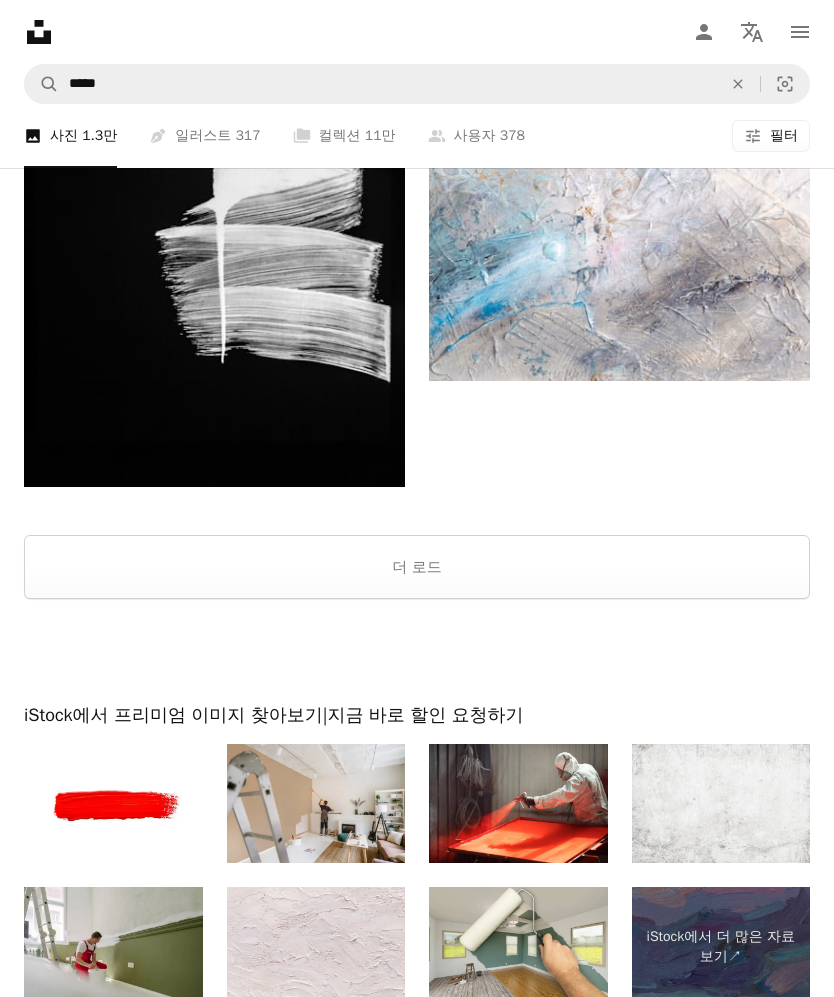 click on "더 로드" at bounding box center (417, 567) 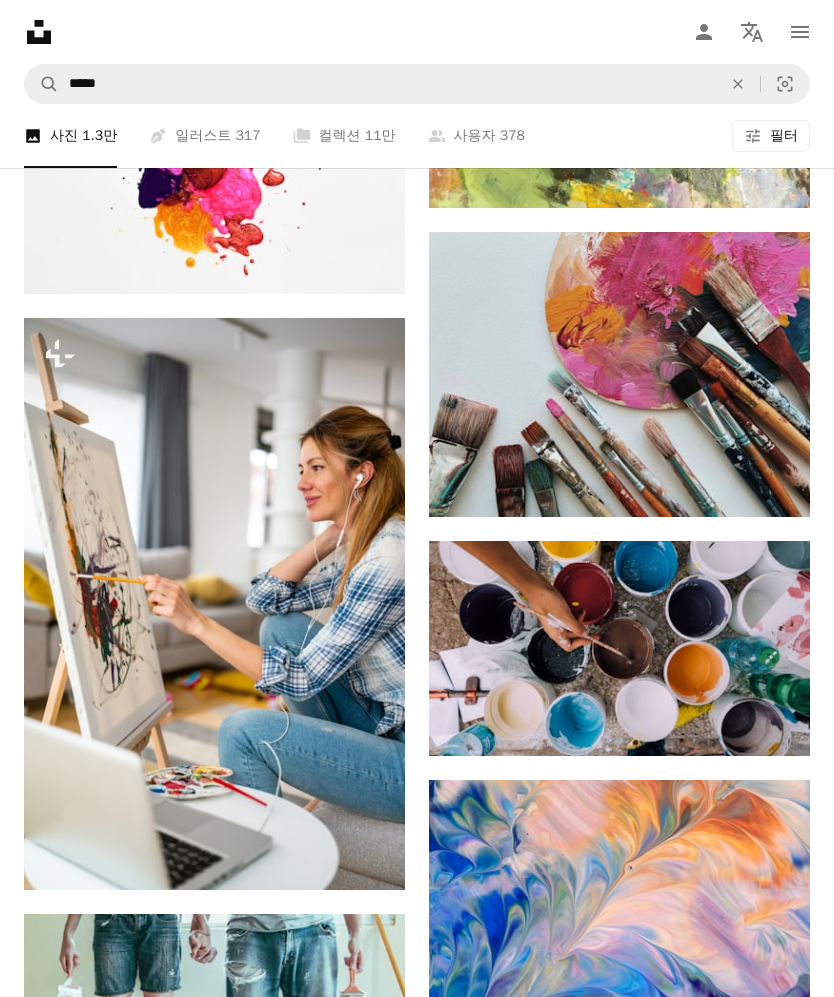 click on "An X shape" at bounding box center (738, 84) 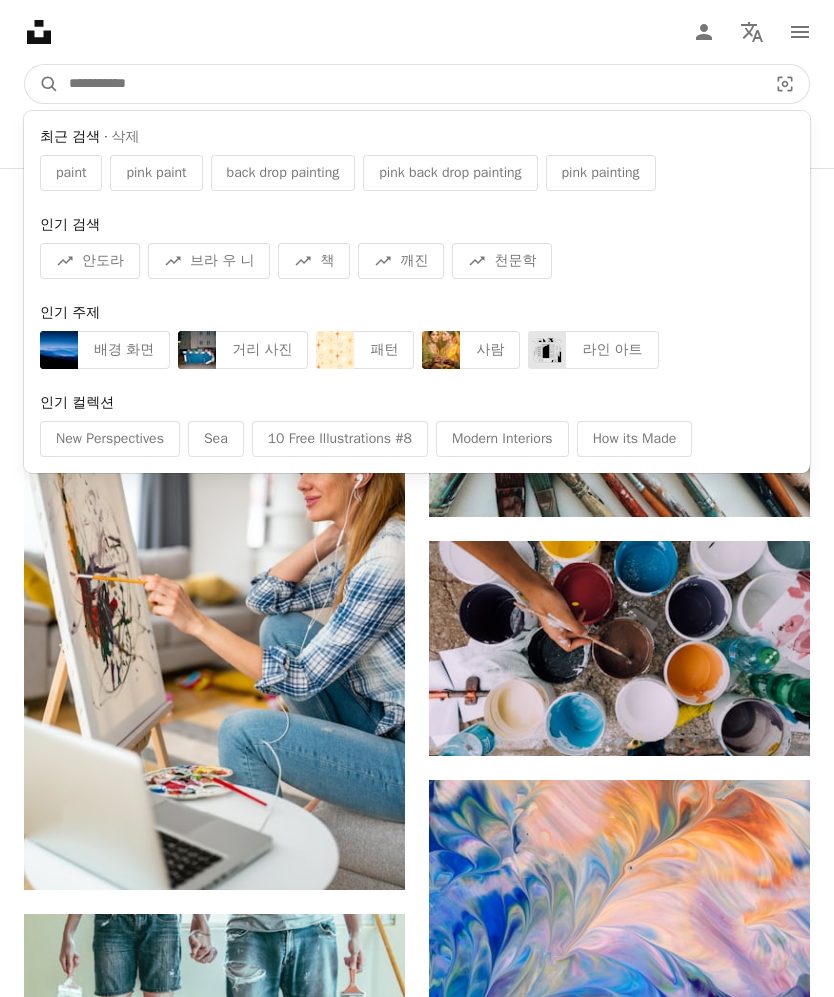 scroll, scrollTop: 10037, scrollLeft: 0, axis: vertical 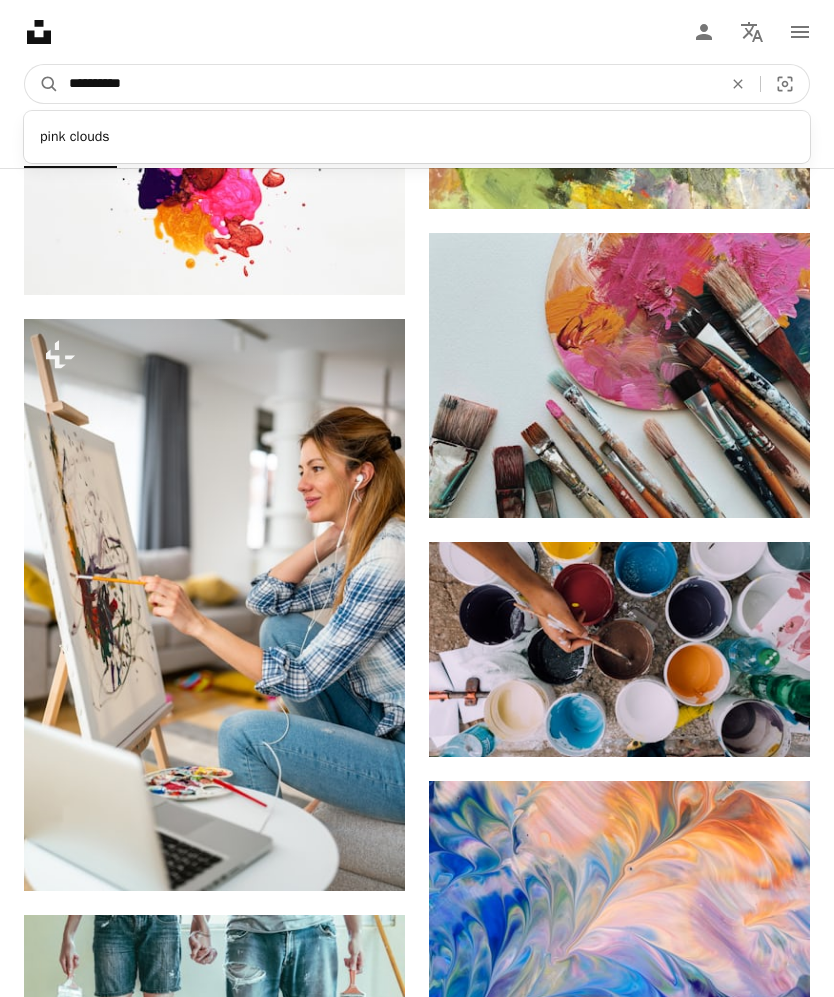 type on "**********" 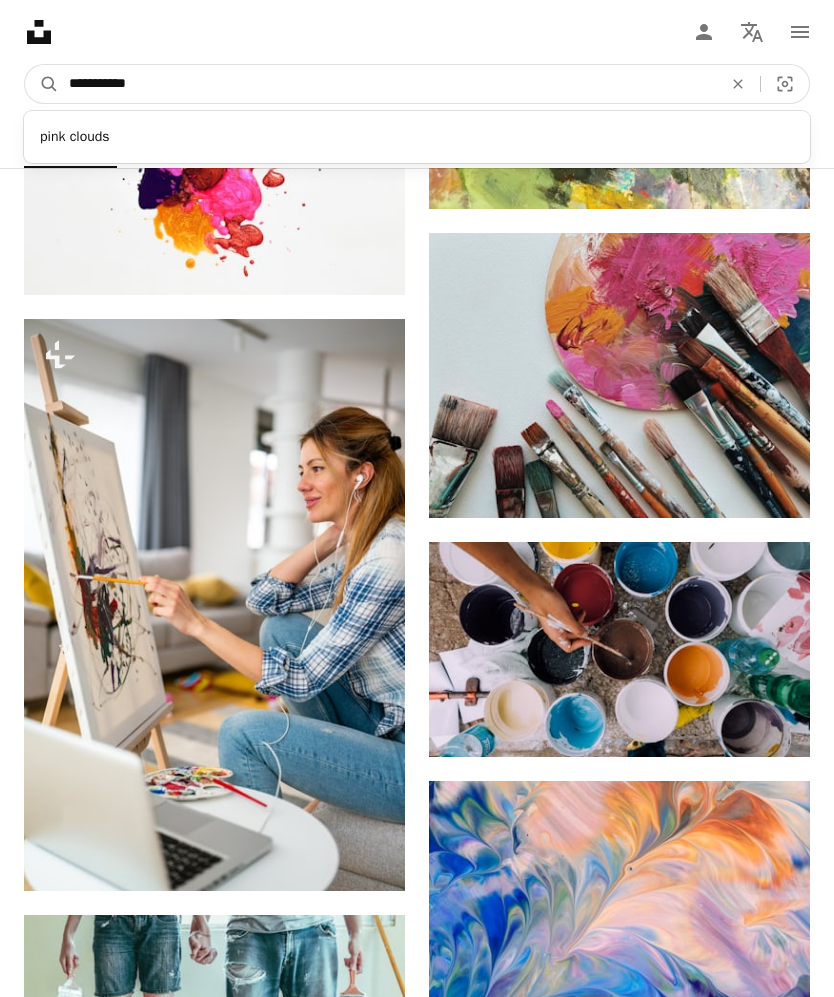 click on "A magnifying glass" at bounding box center [42, 84] 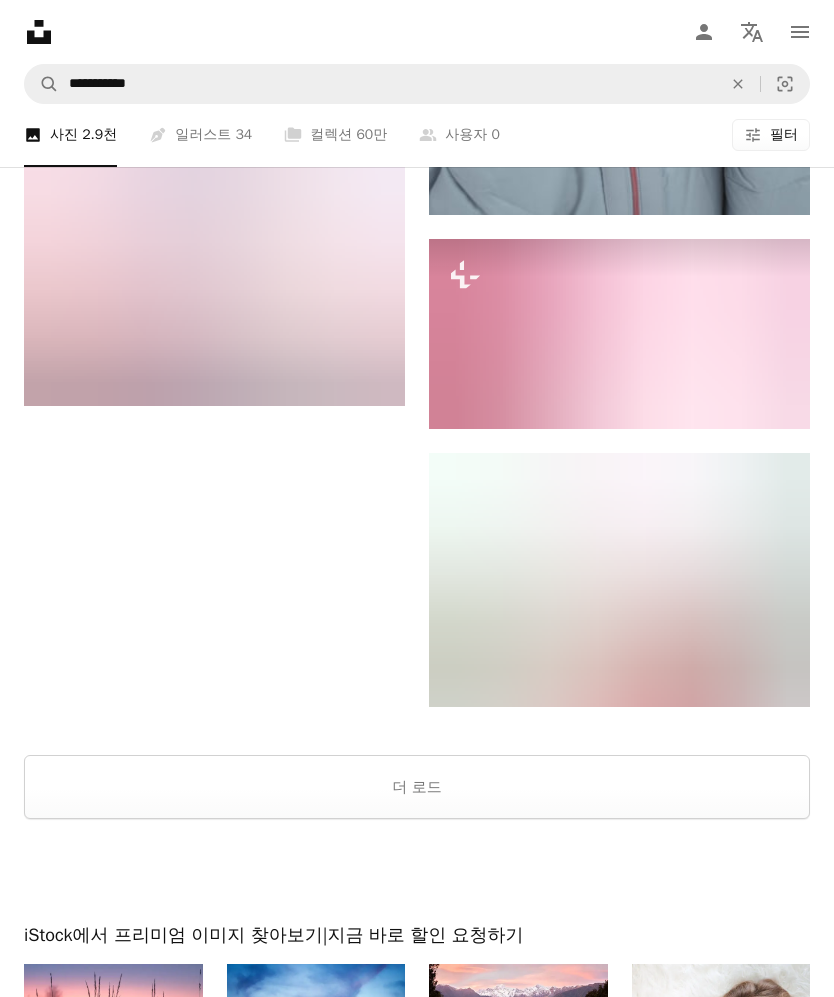 scroll, scrollTop: 4153, scrollLeft: 0, axis: vertical 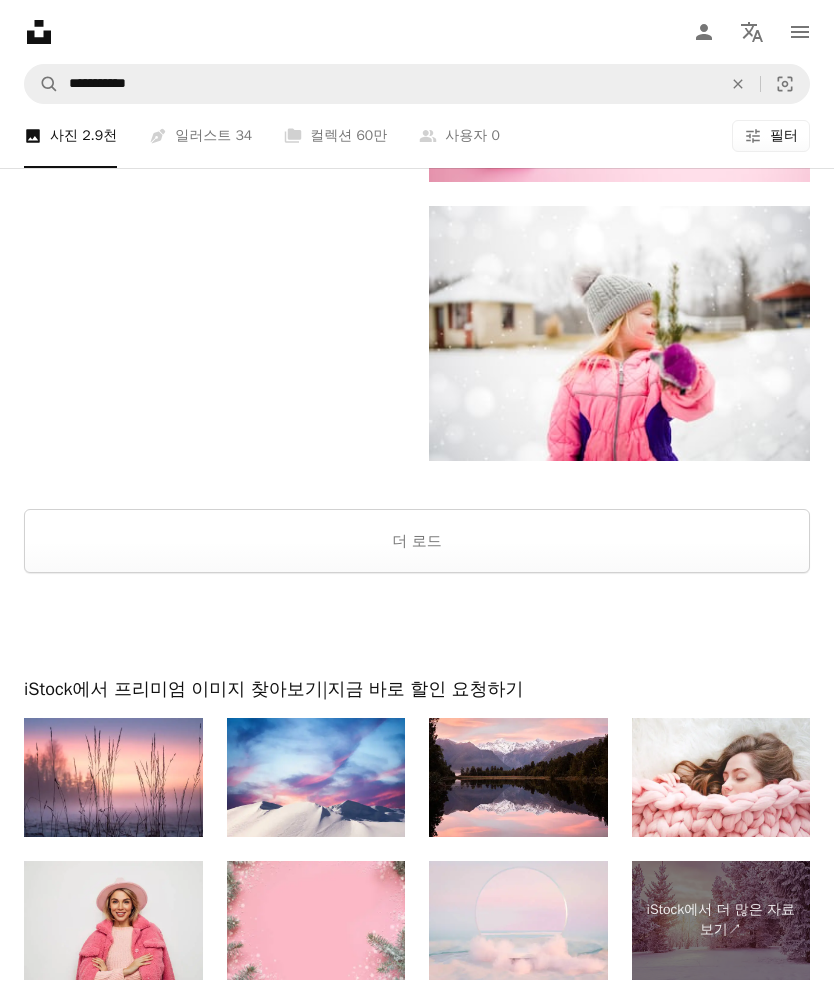 click on "더 로드" at bounding box center [417, 541] 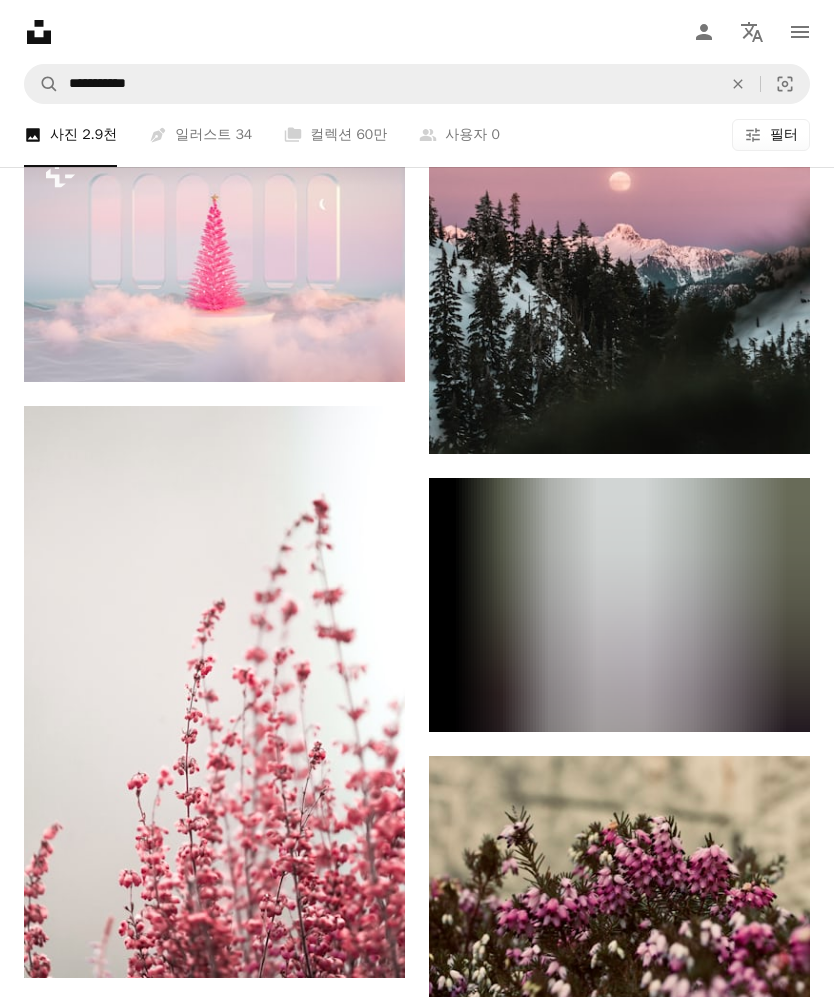scroll, scrollTop: 8653, scrollLeft: 0, axis: vertical 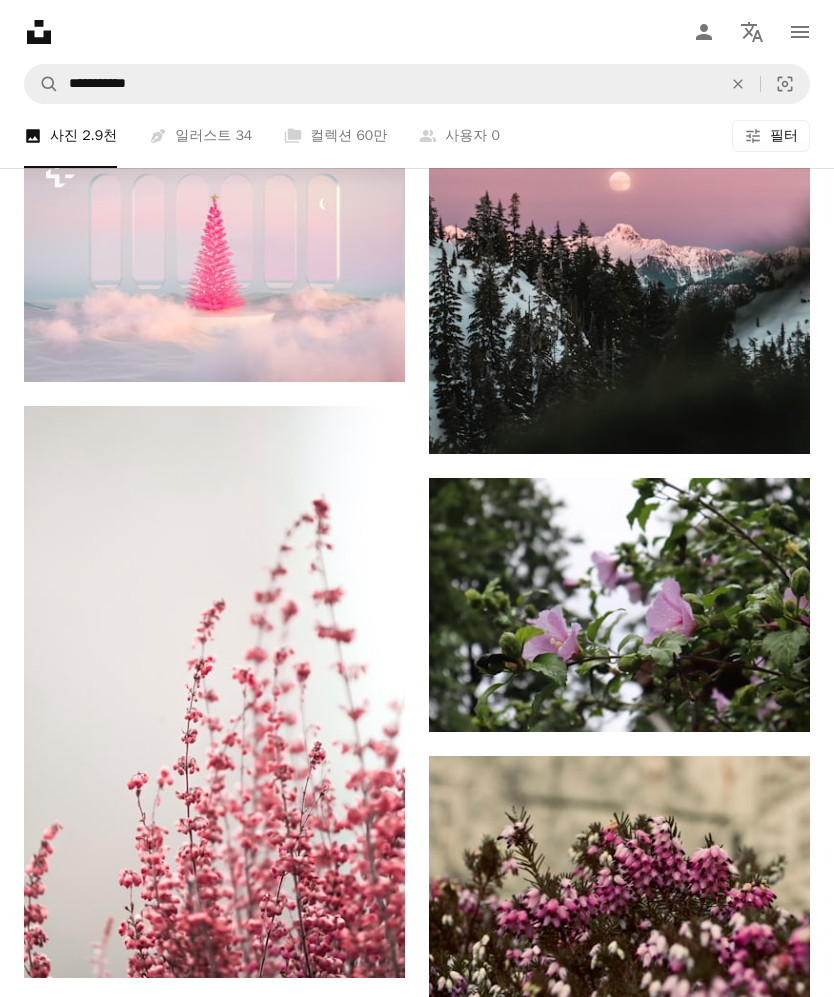 click at bounding box center [214, 260] 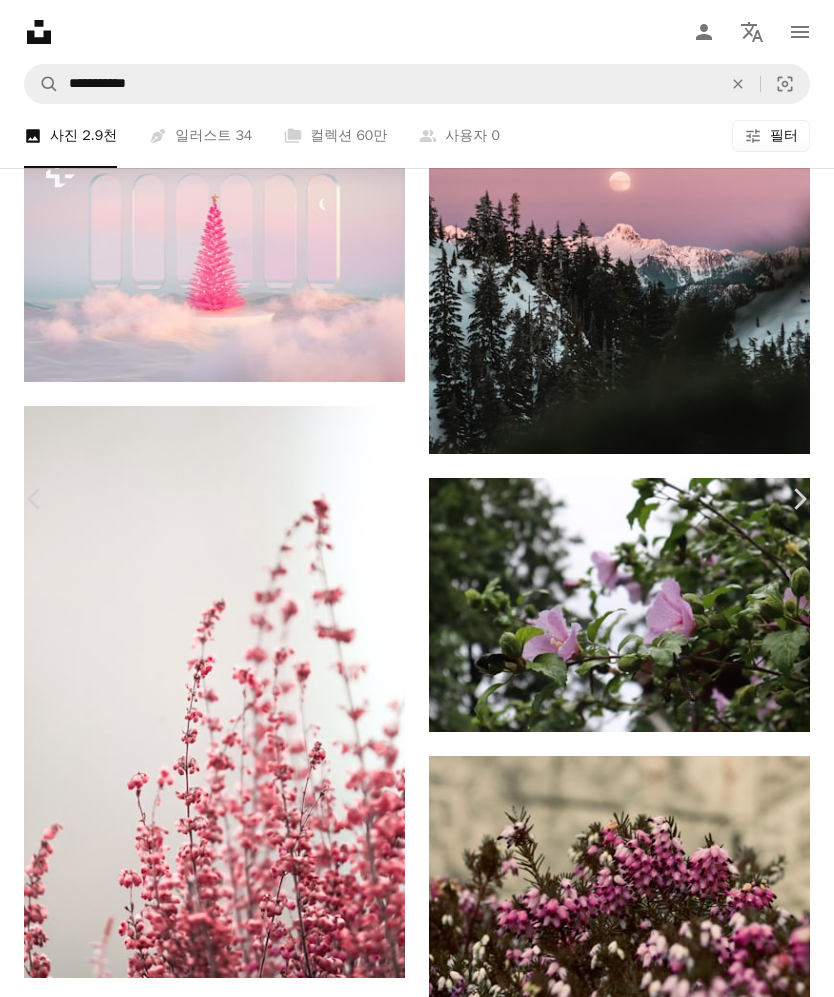 scroll, scrollTop: 0, scrollLeft: 0, axis: both 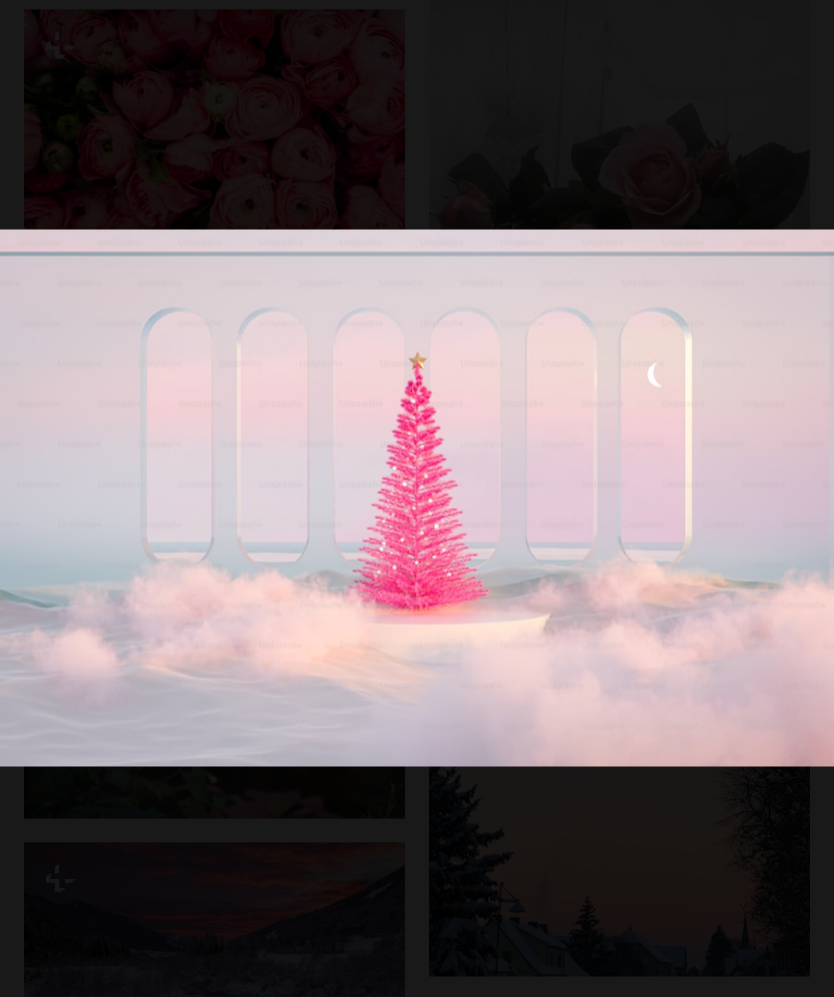 click at bounding box center (417, 498) 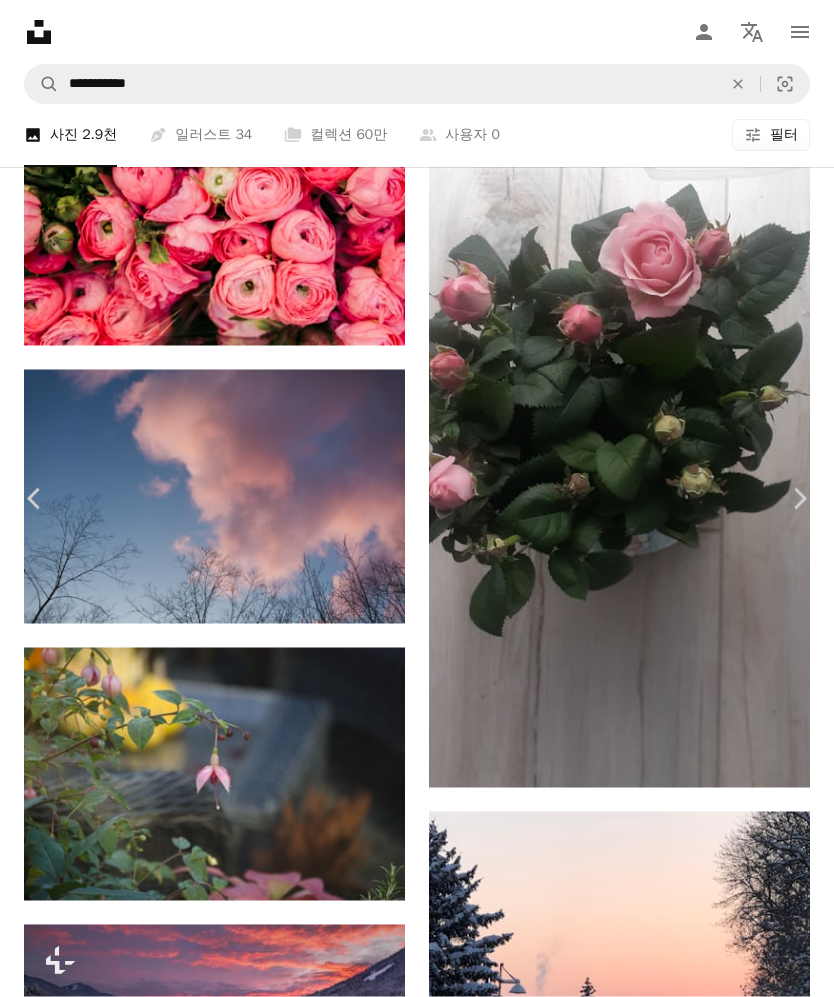 click at bounding box center [246, 6401] 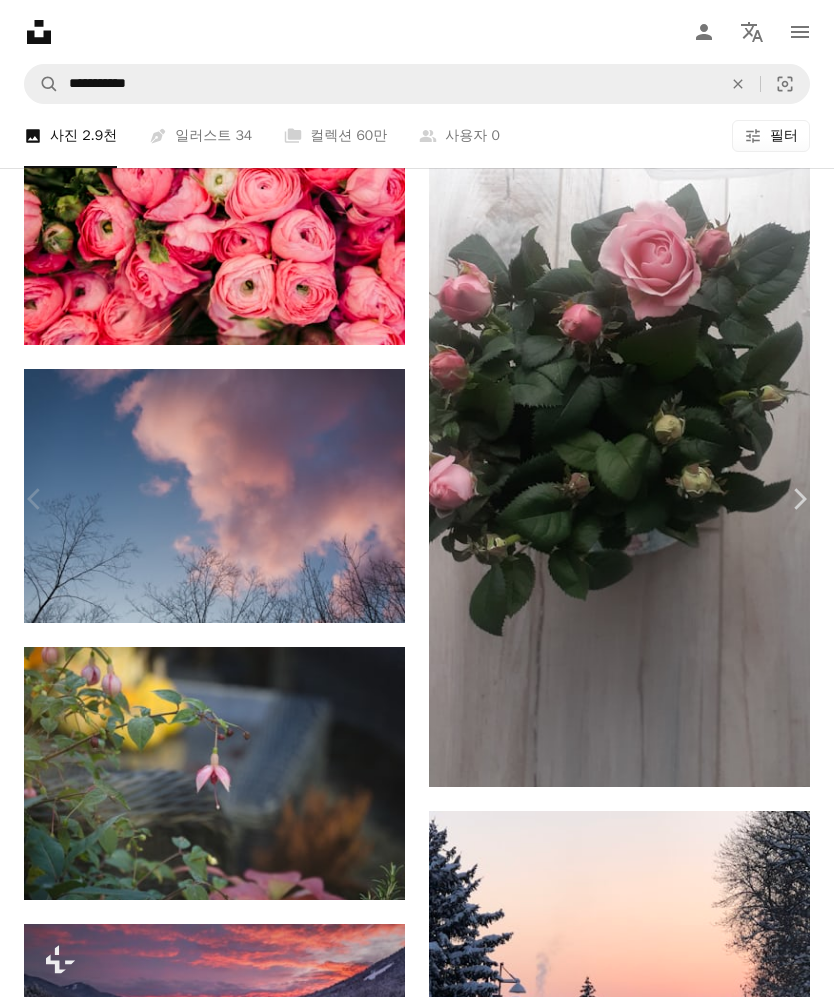 scroll, scrollTop: 3823, scrollLeft: 0, axis: vertical 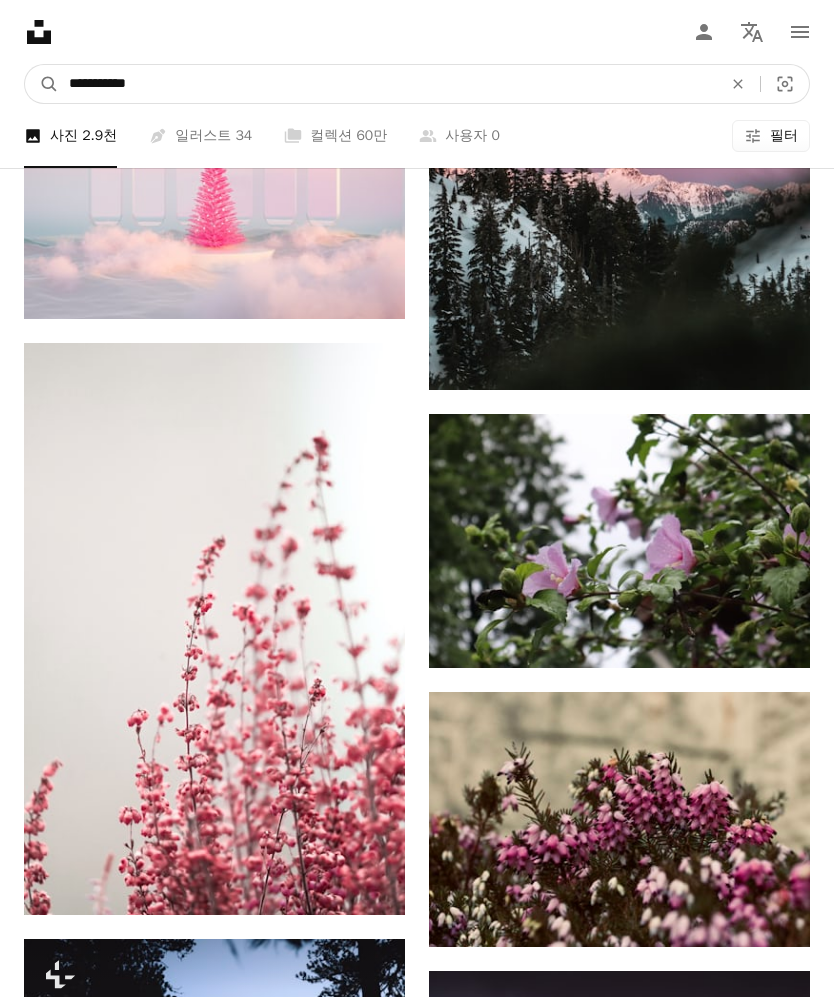 click on "**********" at bounding box center [387, 84] 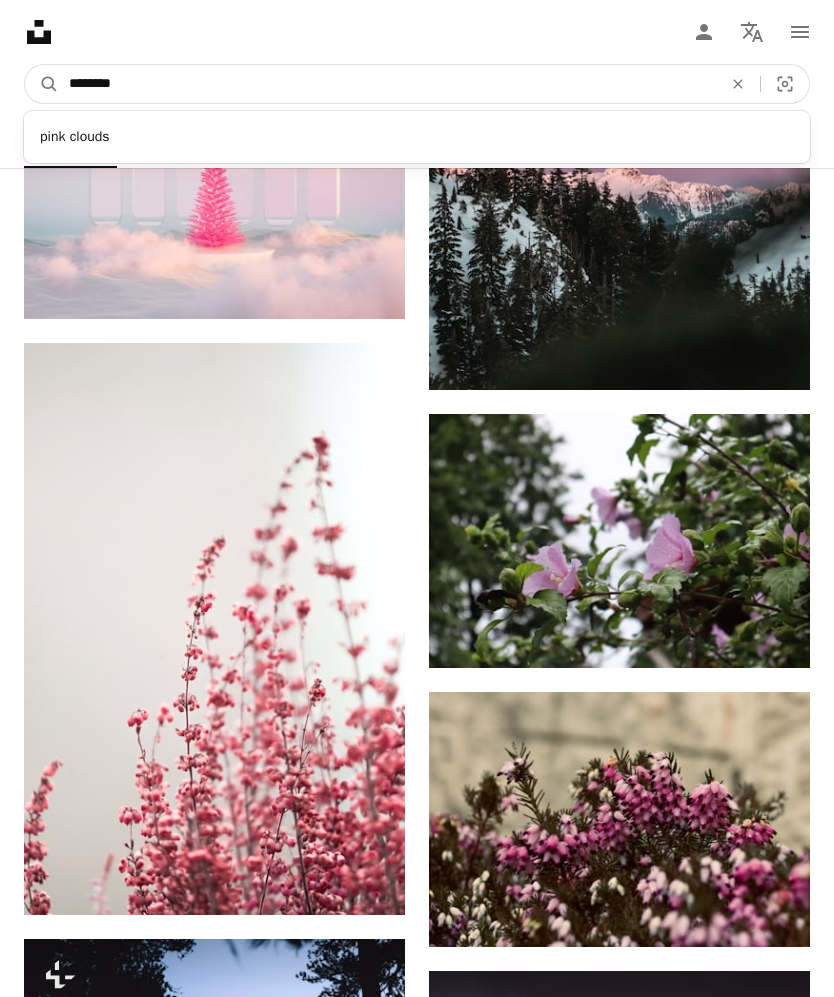 type on "*********" 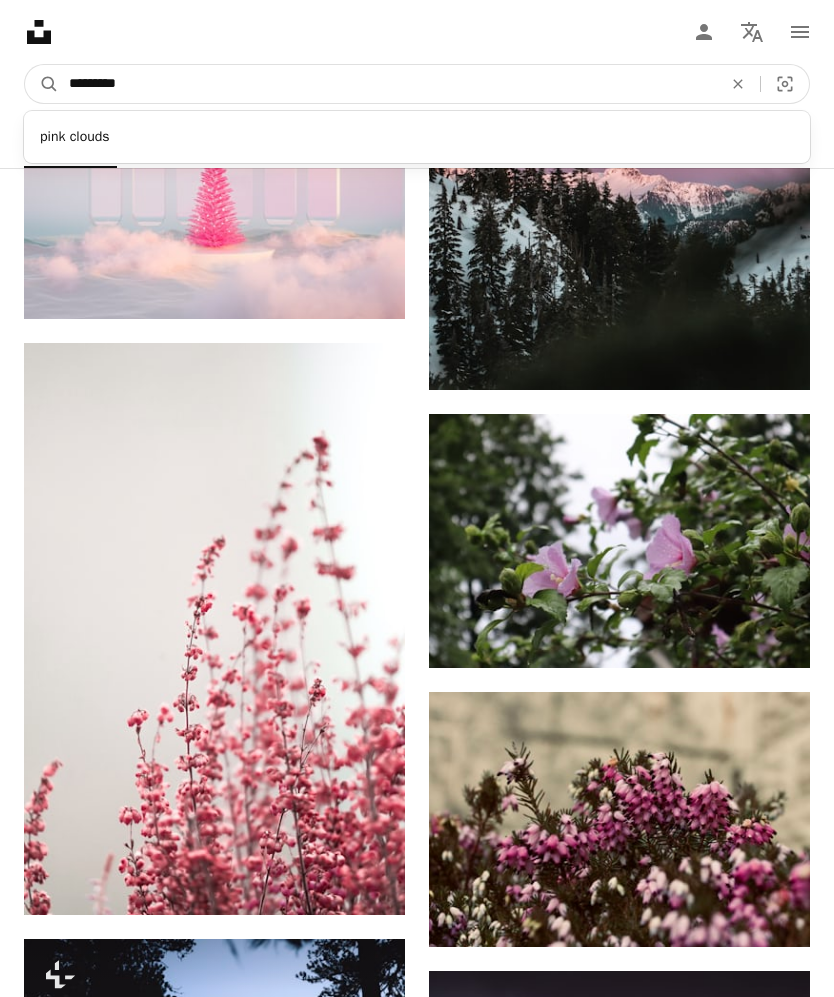 click on "A magnifying glass" at bounding box center (42, 84) 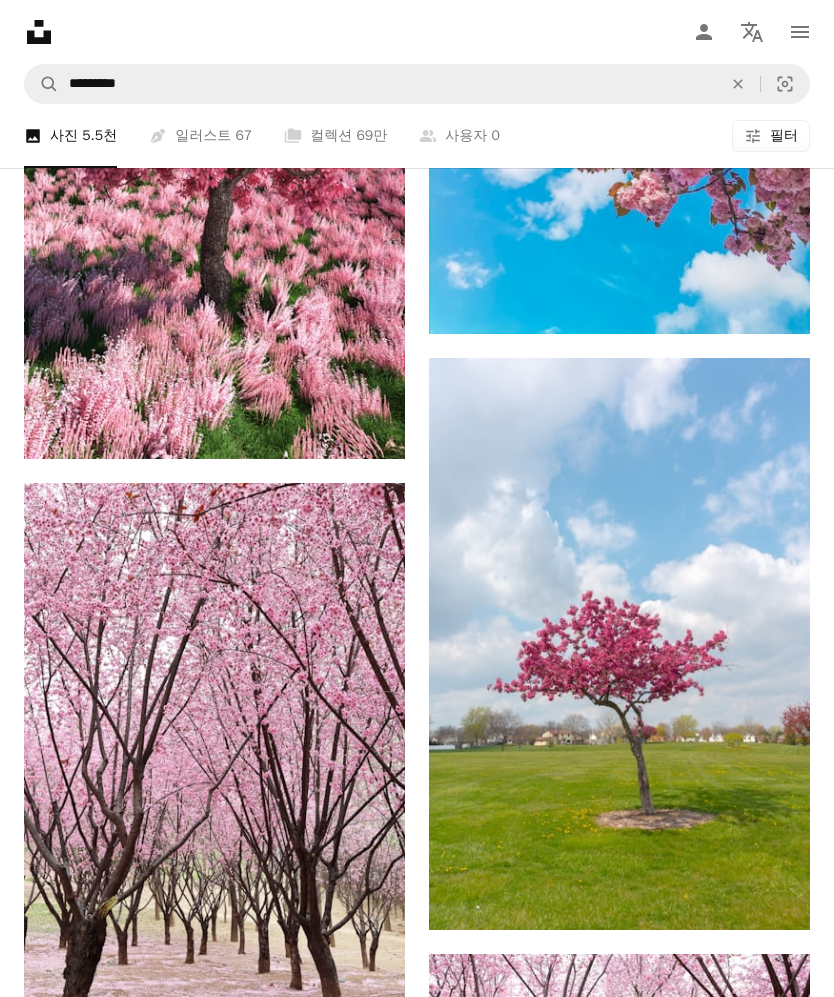 scroll, scrollTop: 1994, scrollLeft: 0, axis: vertical 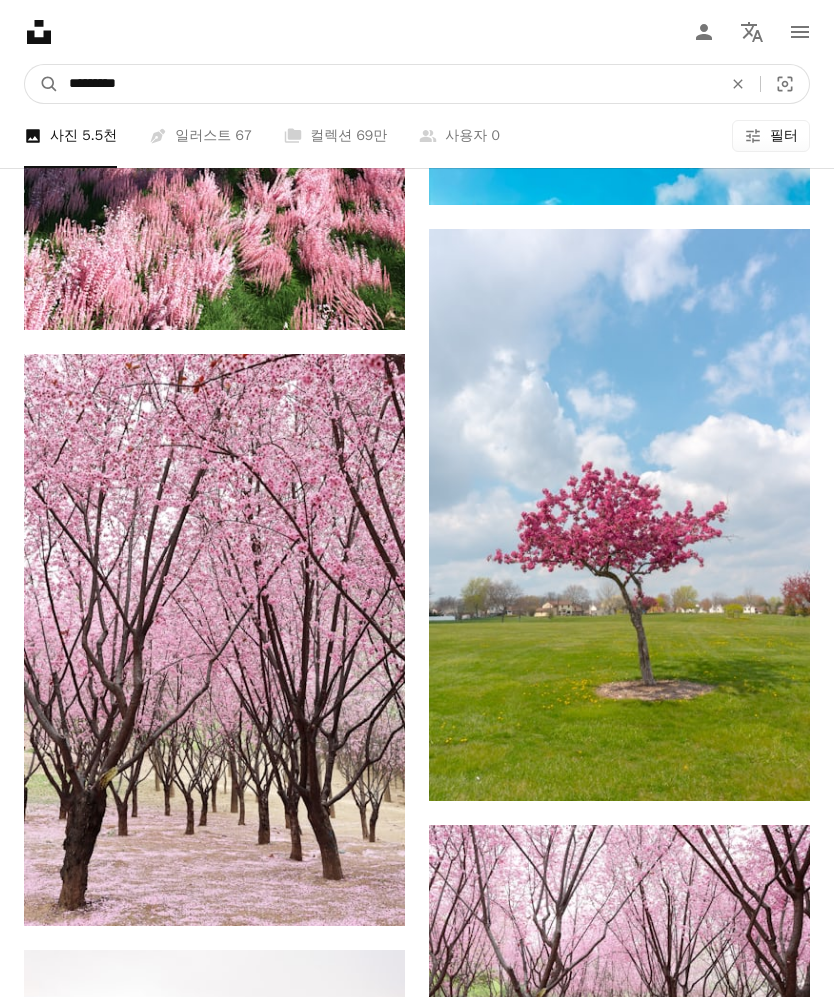 click on "*********" at bounding box center [387, 84] 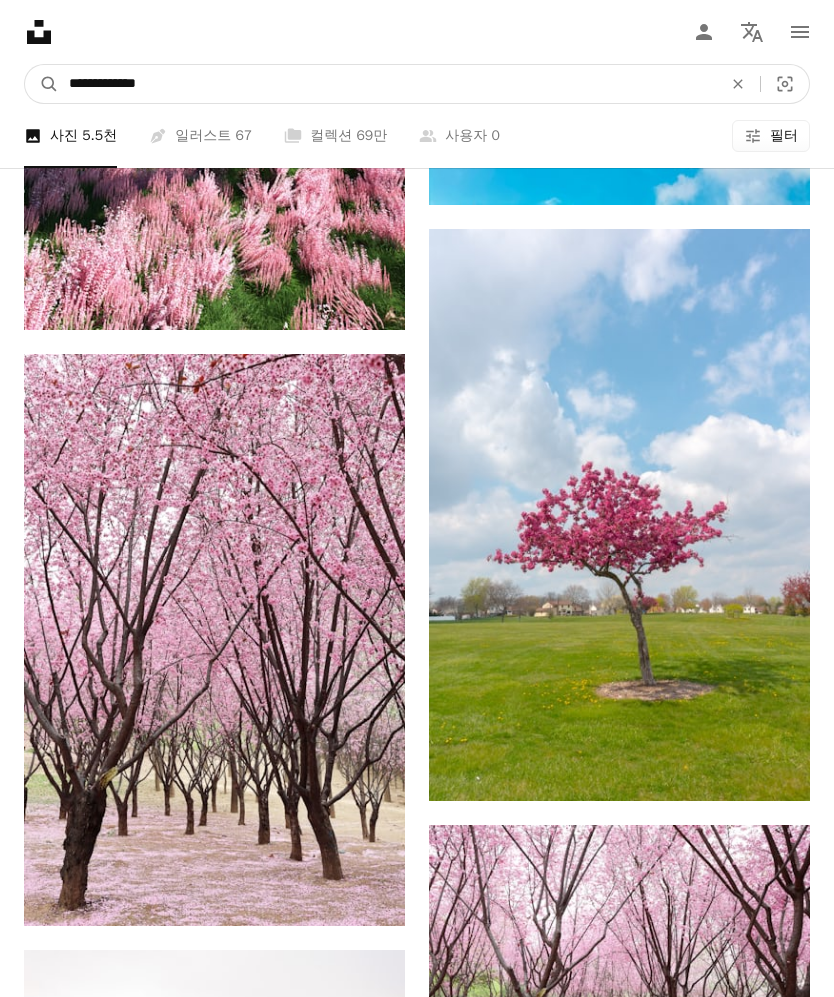 type on "**********" 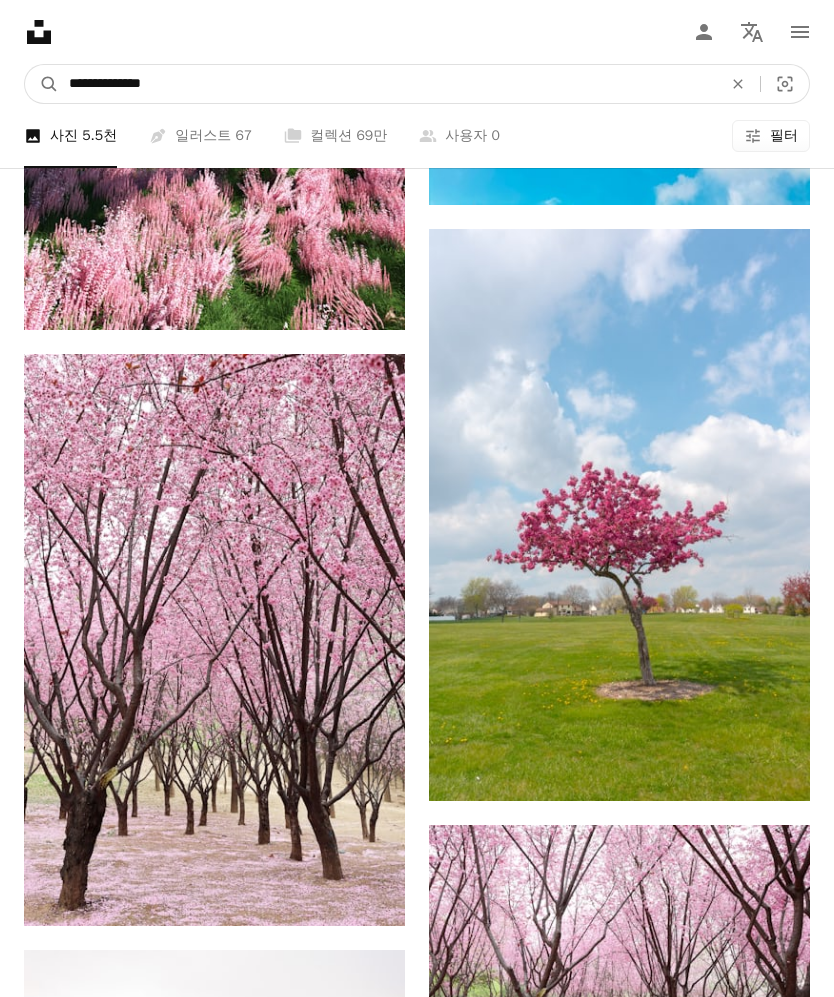 click on "A magnifying glass" at bounding box center [42, 84] 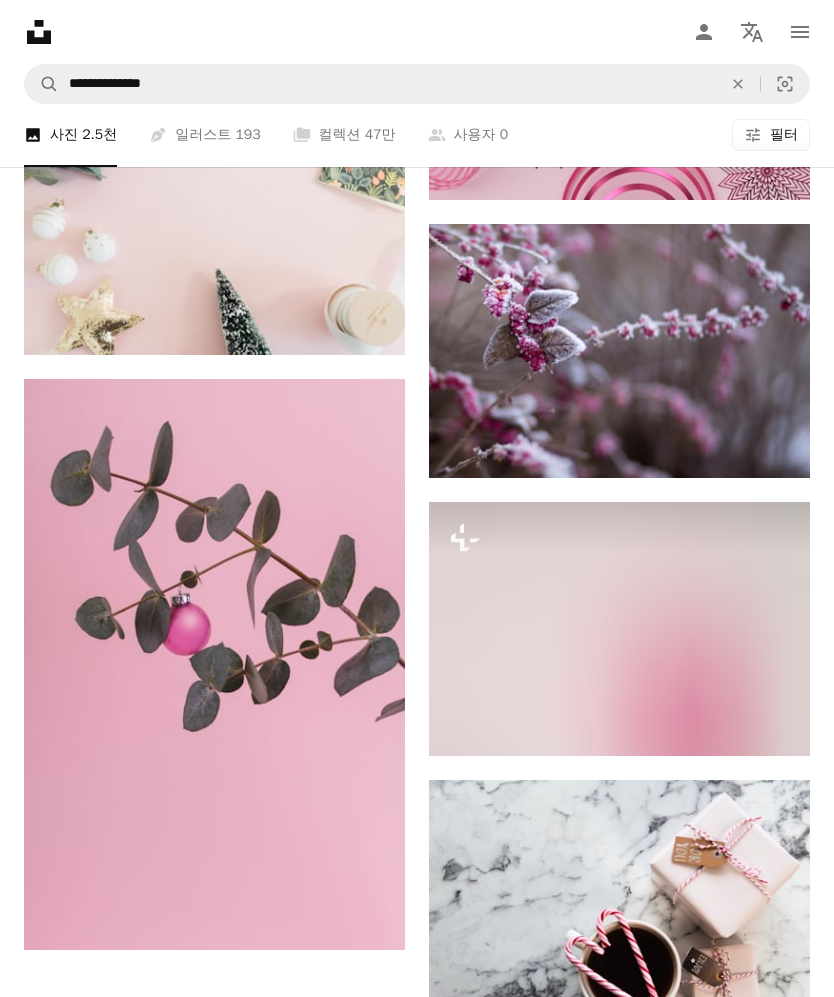 scroll, scrollTop: 3530, scrollLeft: 0, axis: vertical 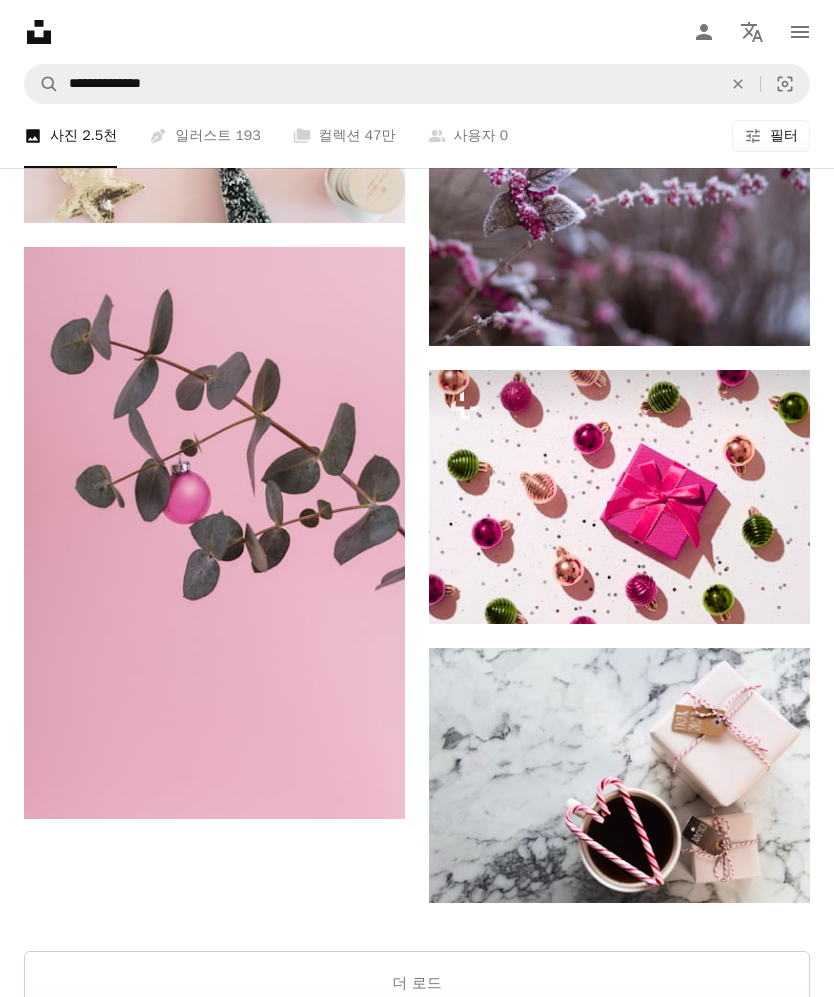click on "더 로드" at bounding box center [417, 983] 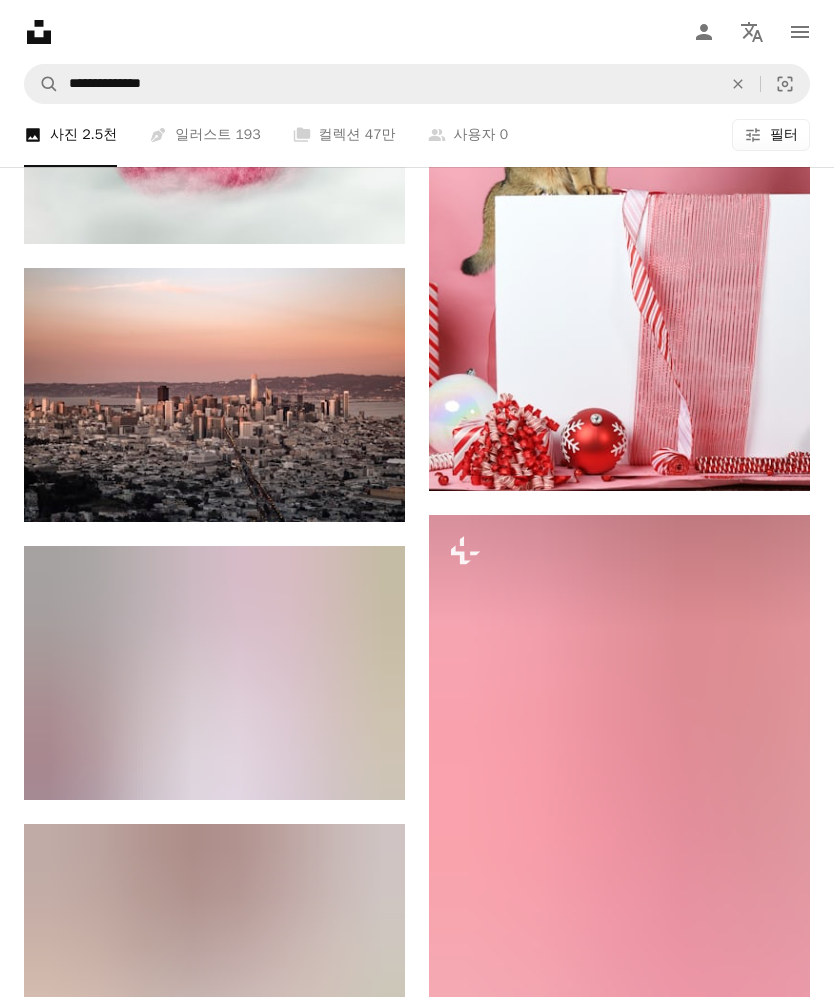 scroll, scrollTop: 26415, scrollLeft: 0, axis: vertical 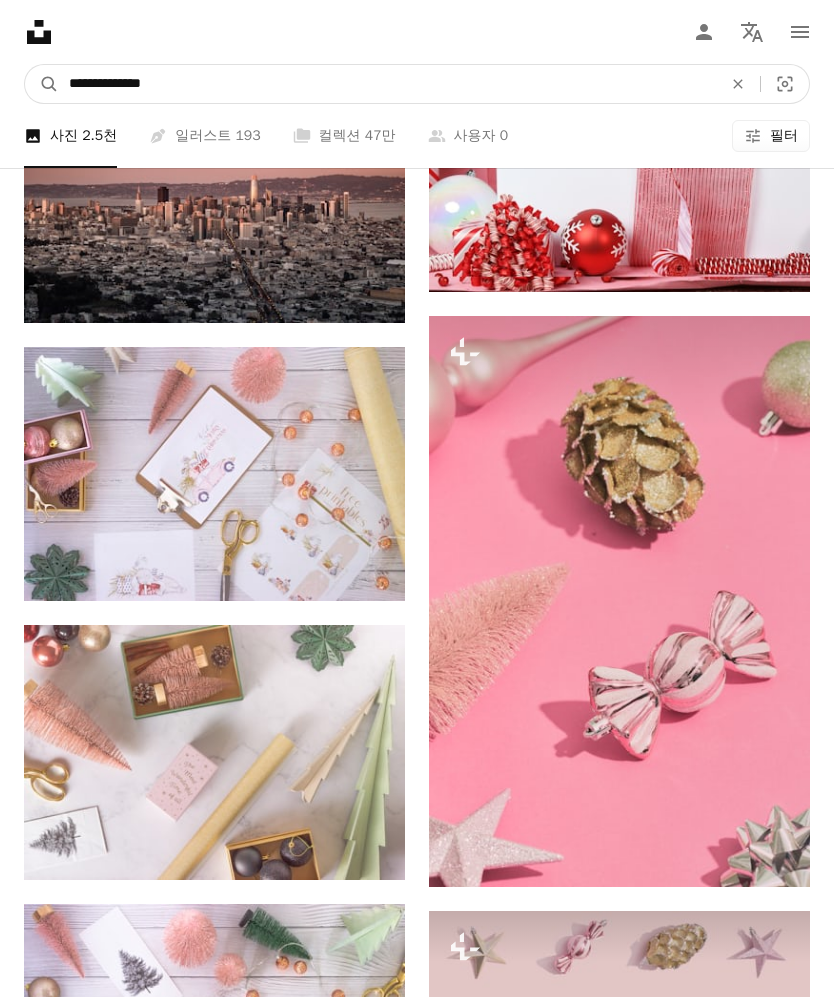 click on "**********" at bounding box center (387, 84) 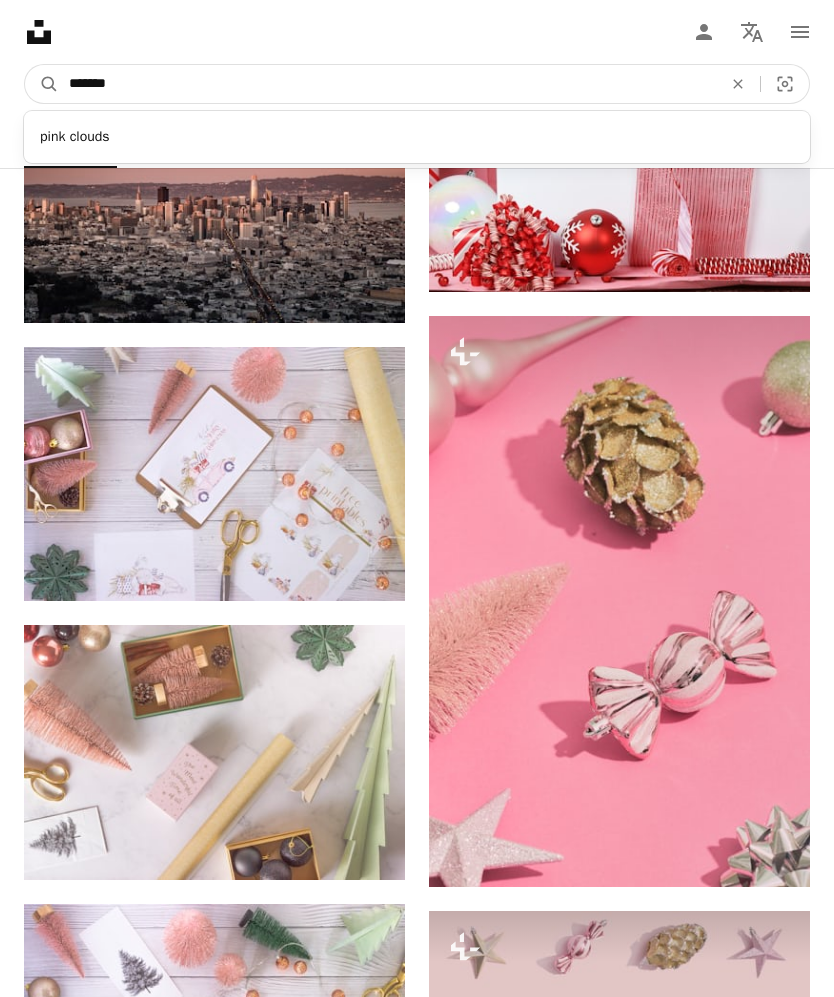 type on "********" 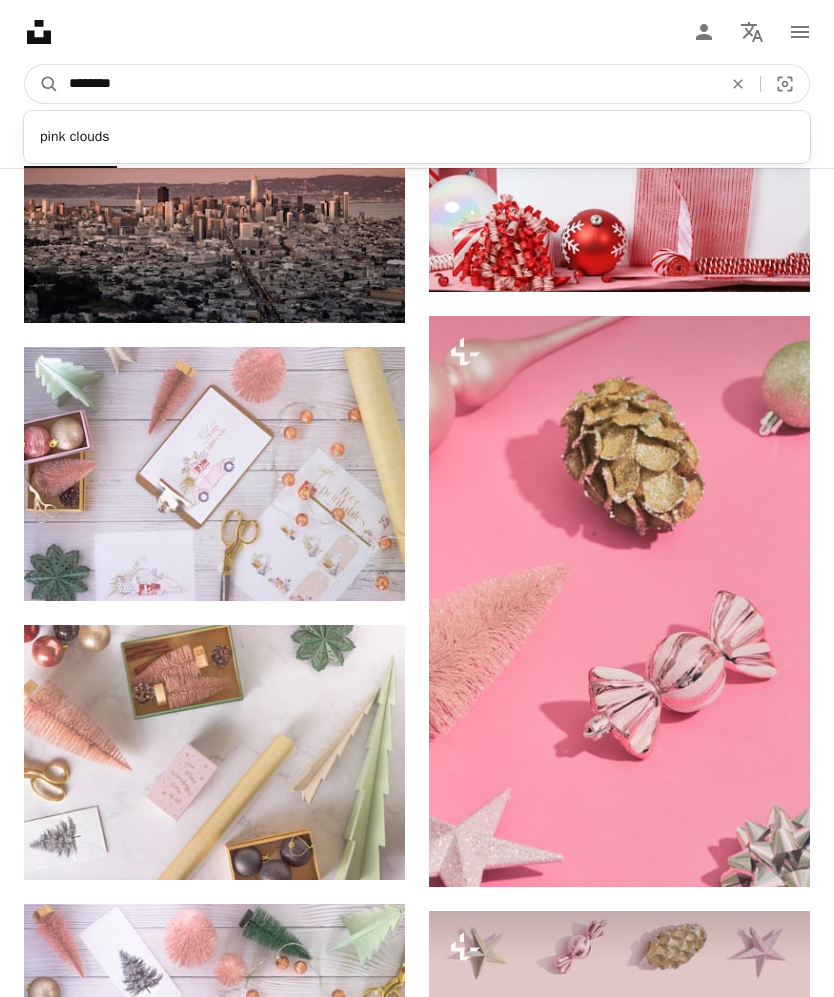 click on "A magnifying glass" at bounding box center [42, 84] 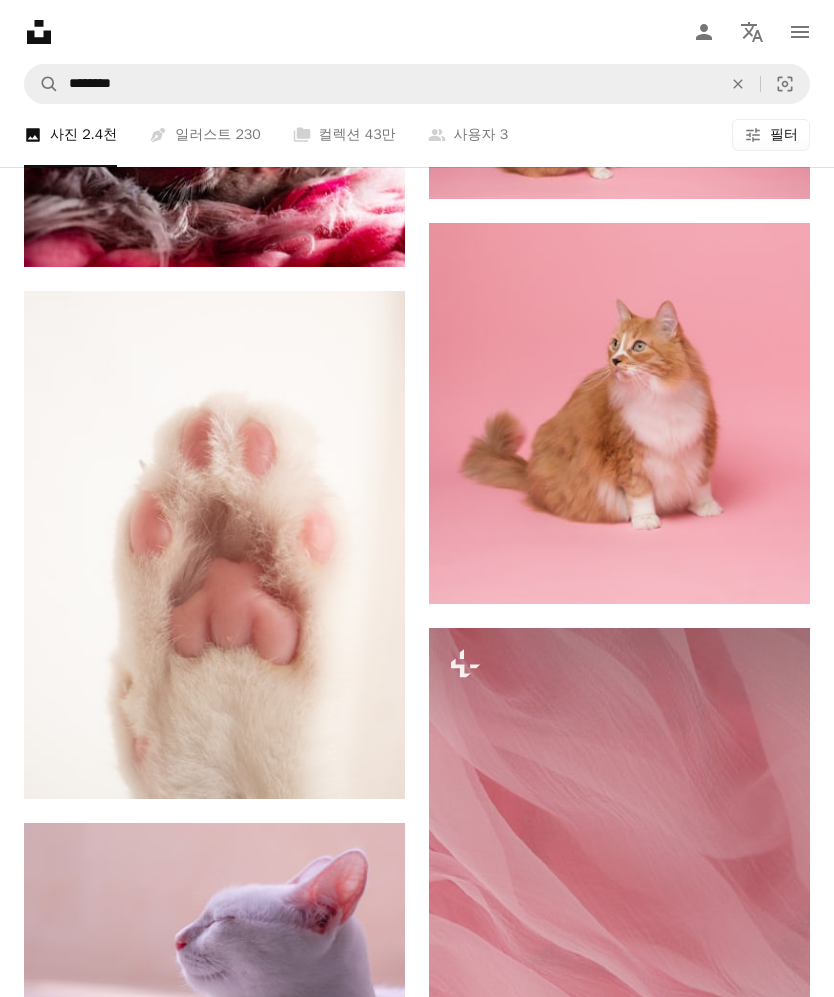scroll, scrollTop: 1792, scrollLeft: 0, axis: vertical 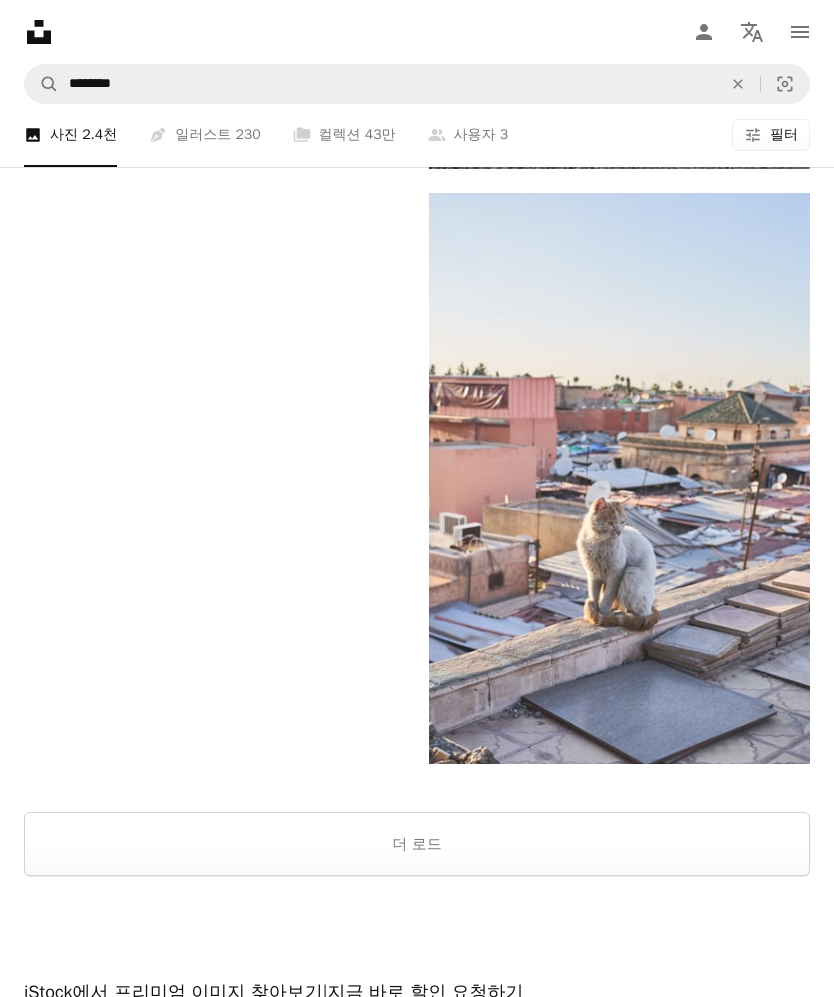 click on "더 로드" at bounding box center (417, 845) 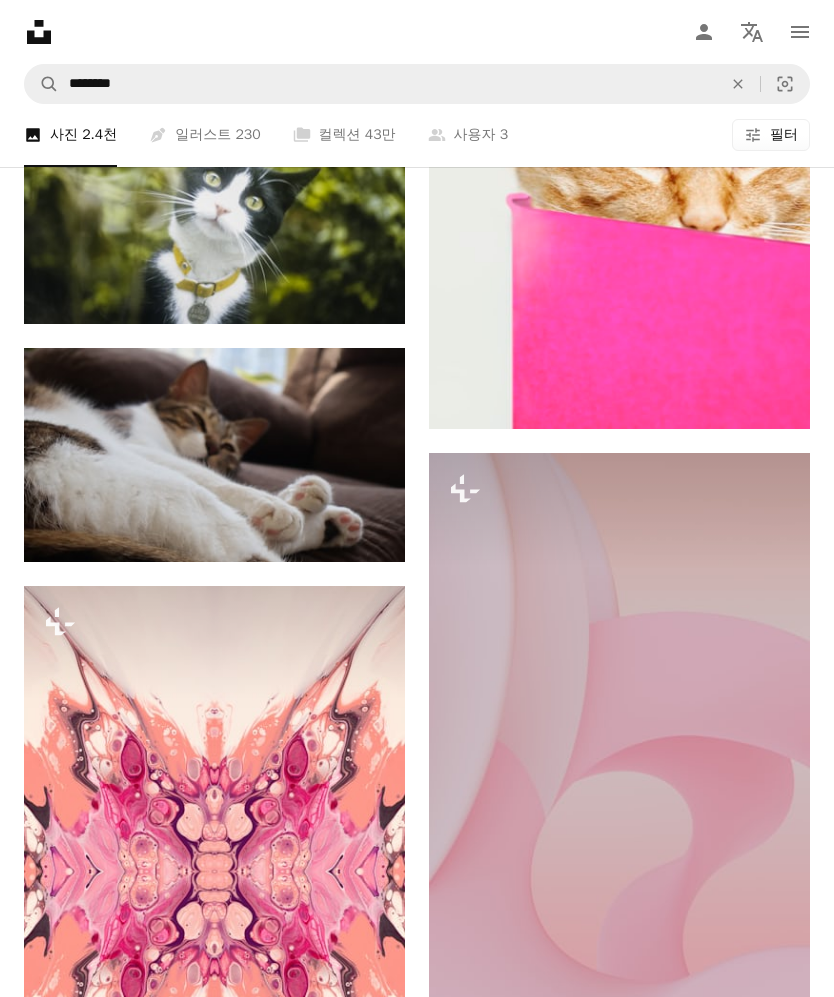 scroll, scrollTop: 12559, scrollLeft: 0, axis: vertical 